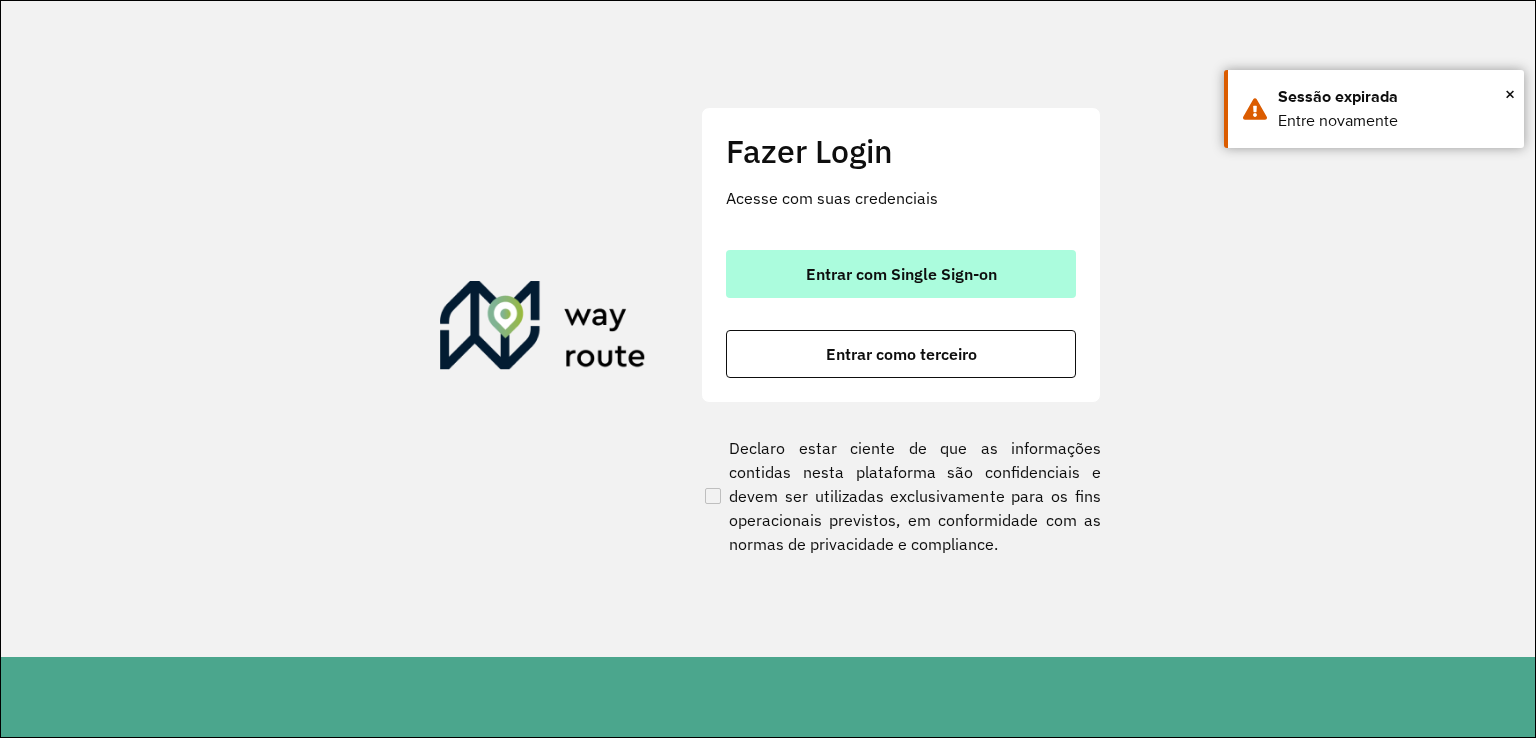 scroll, scrollTop: 0, scrollLeft: 0, axis: both 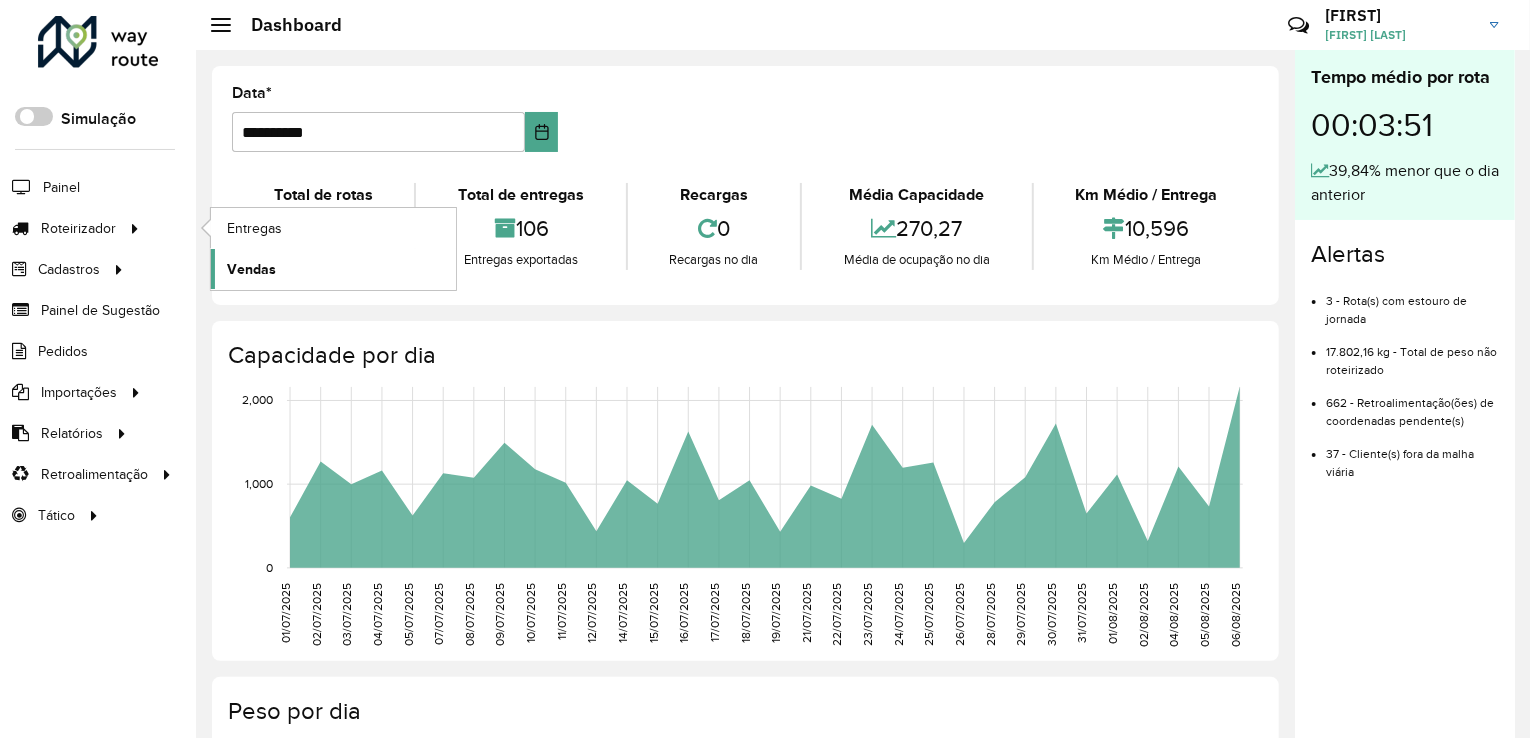 click on "Vendas" 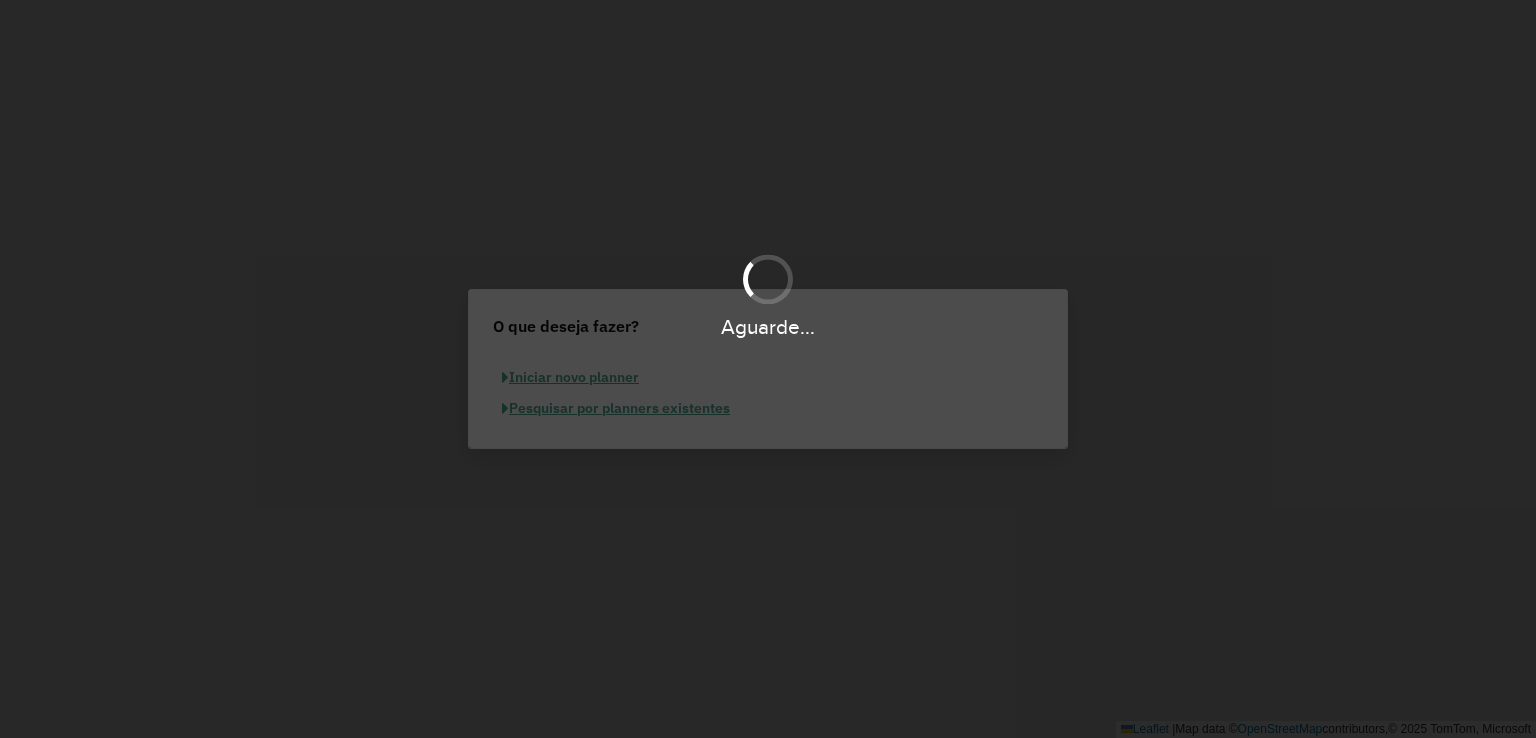 scroll, scrollTop: 0, scrollLeft: 0, axis: both 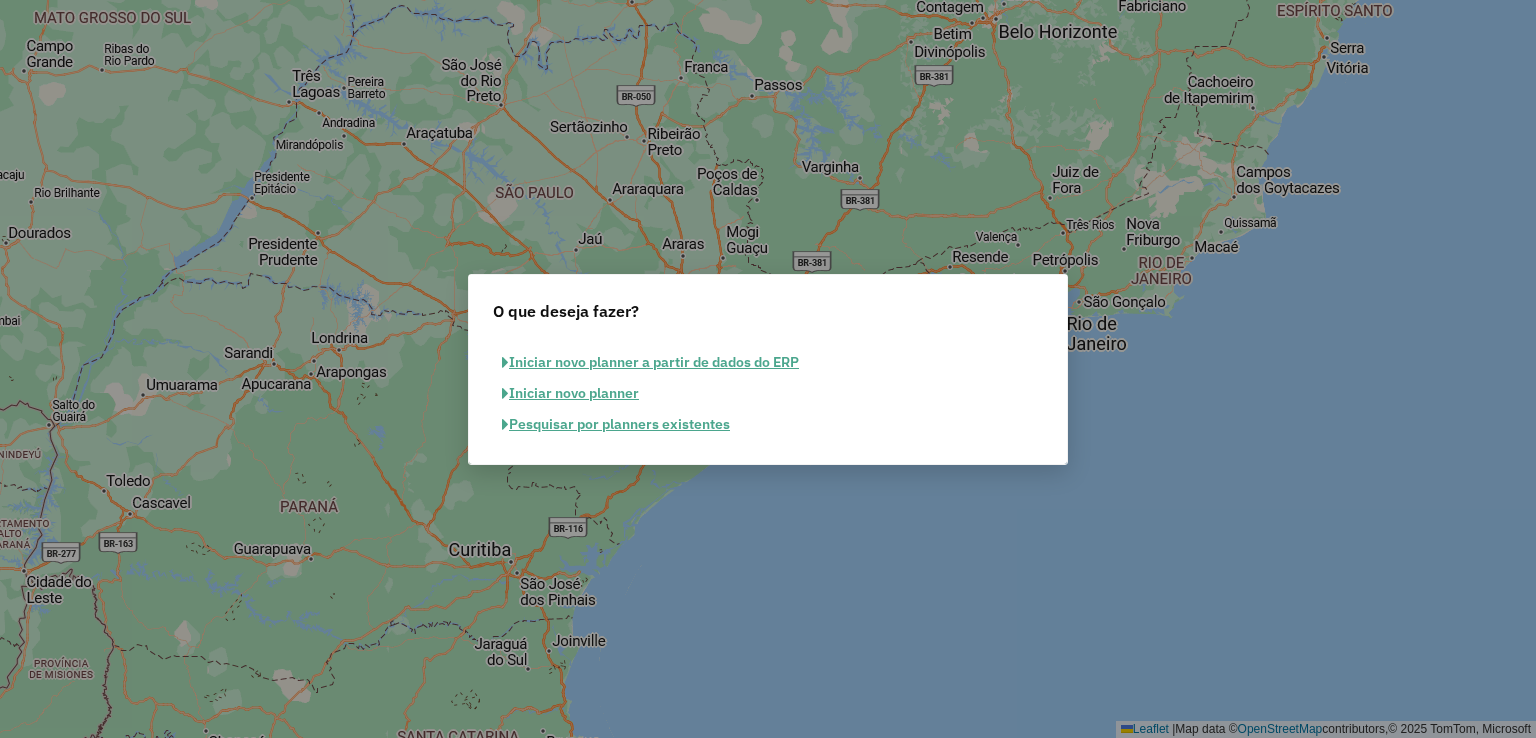 click on "Pesquisar por planners existentes" 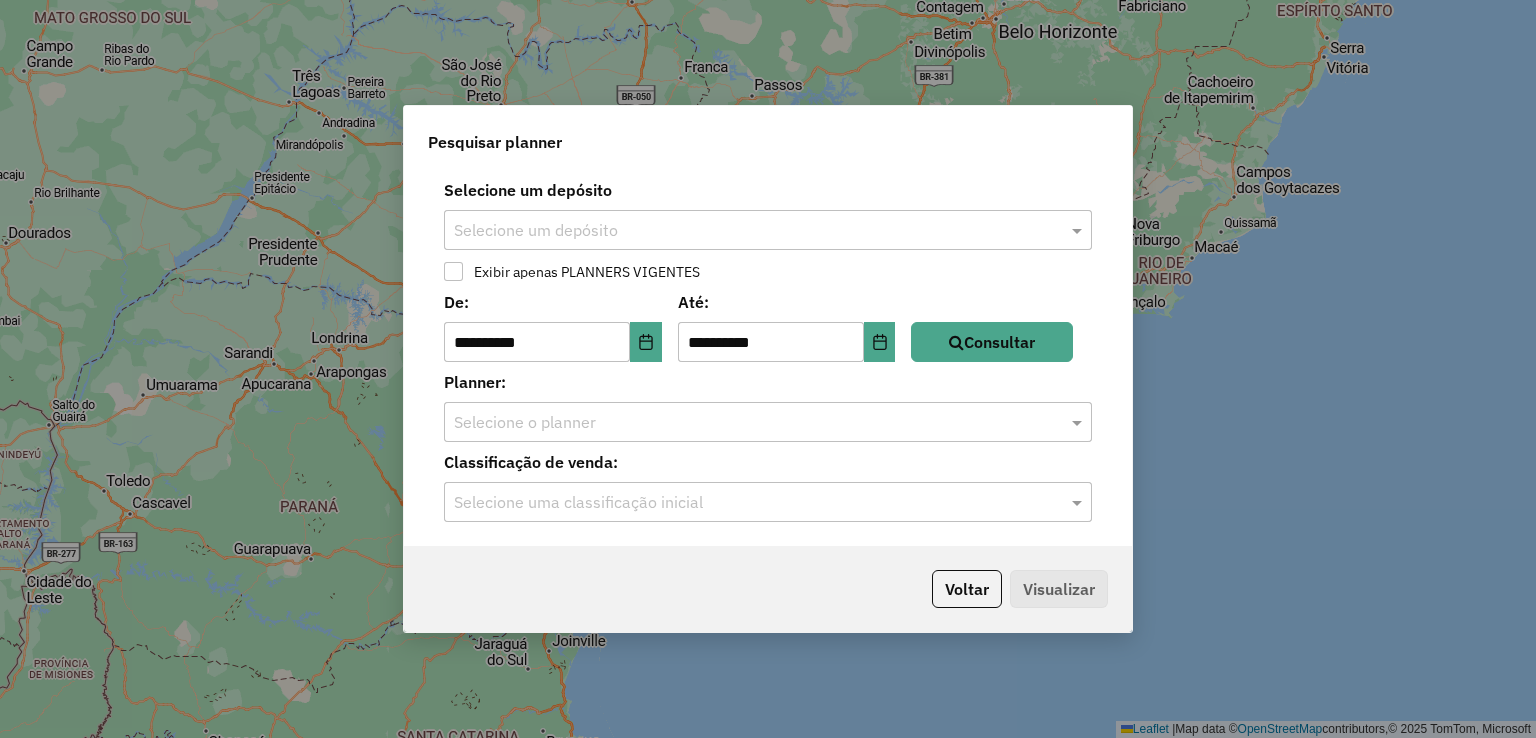 drag, startPoint x: 626, startPoint y: 231, endPoint x: 616, endPoint y: 251, distance: 22.36068 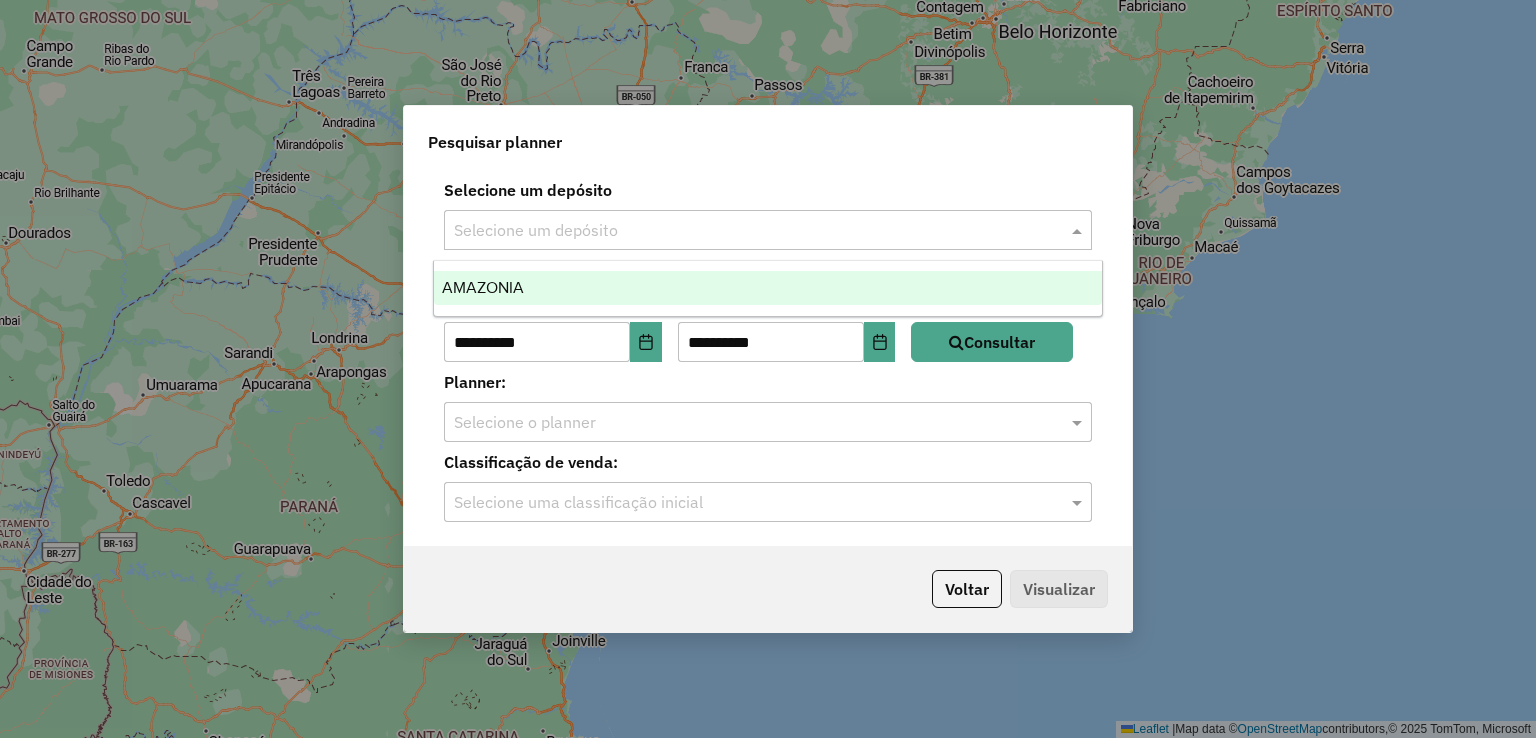 click on "AMAZONIA" at bounding box center [768, 288] 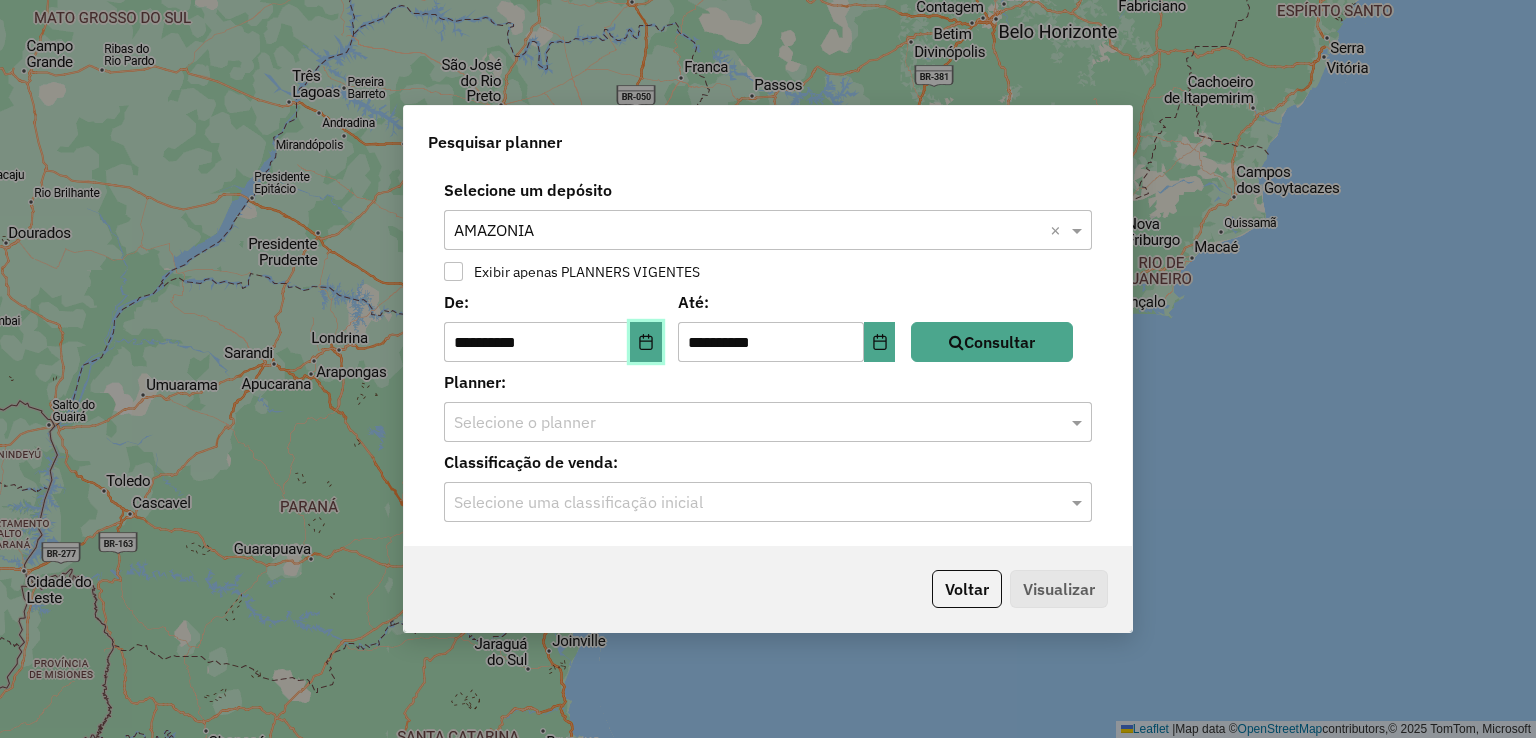 click 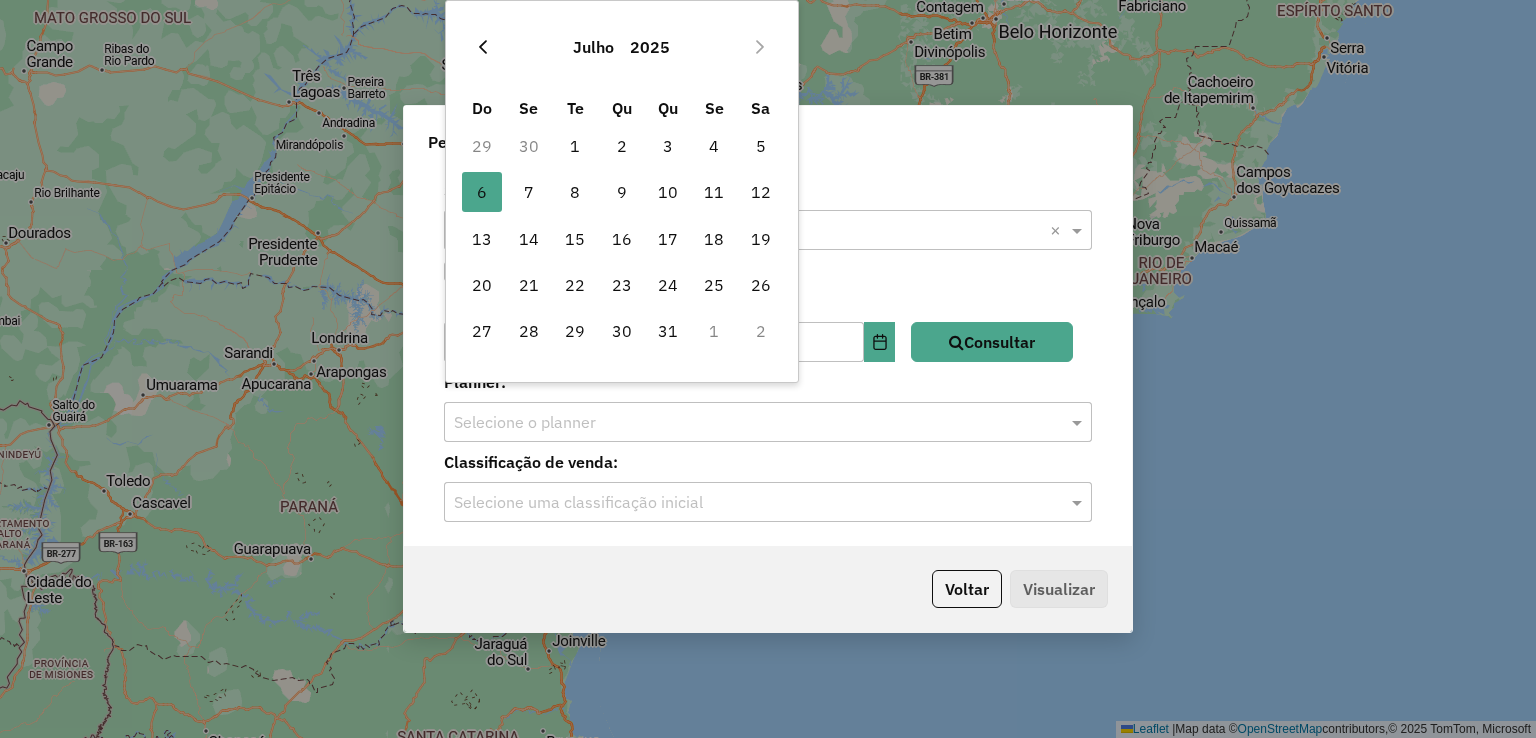 click 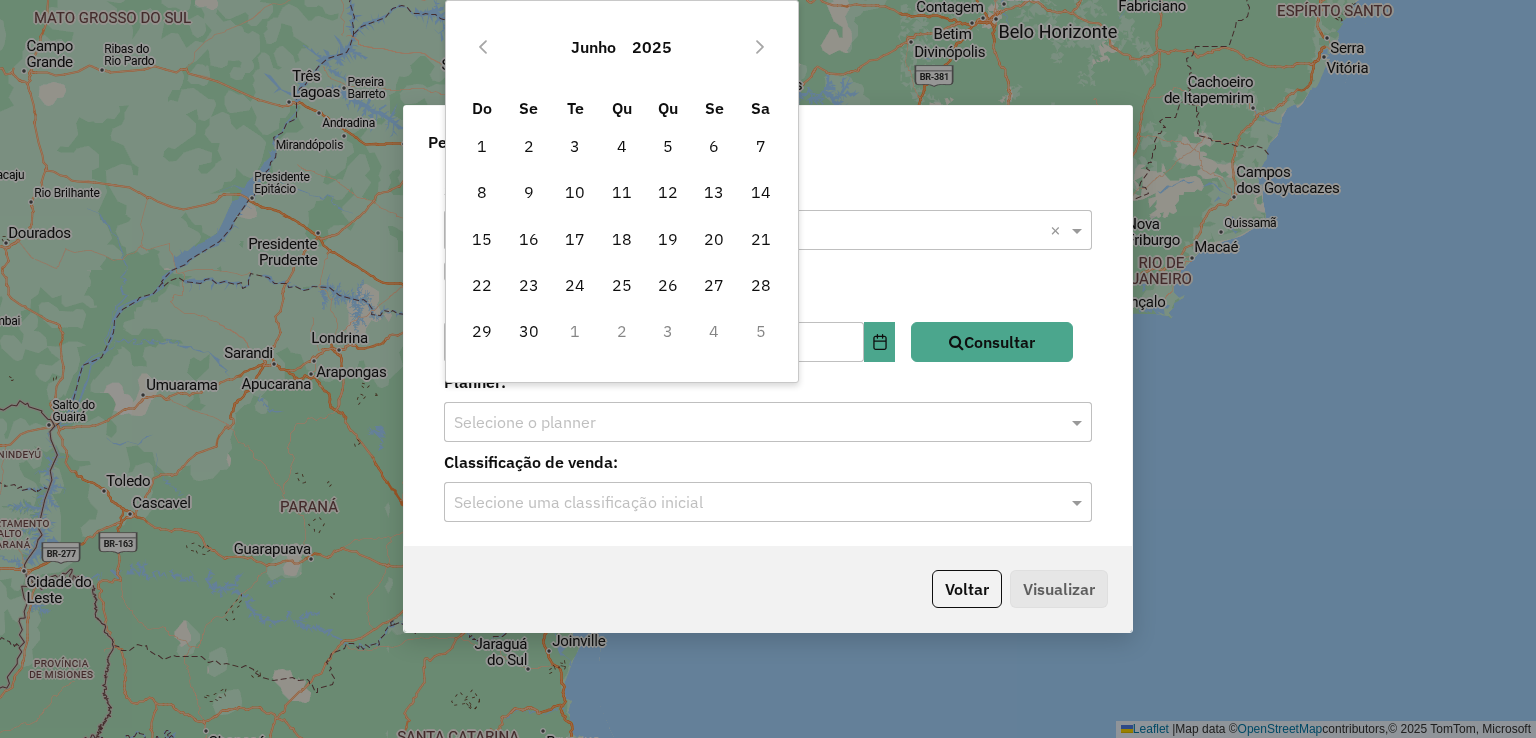 click 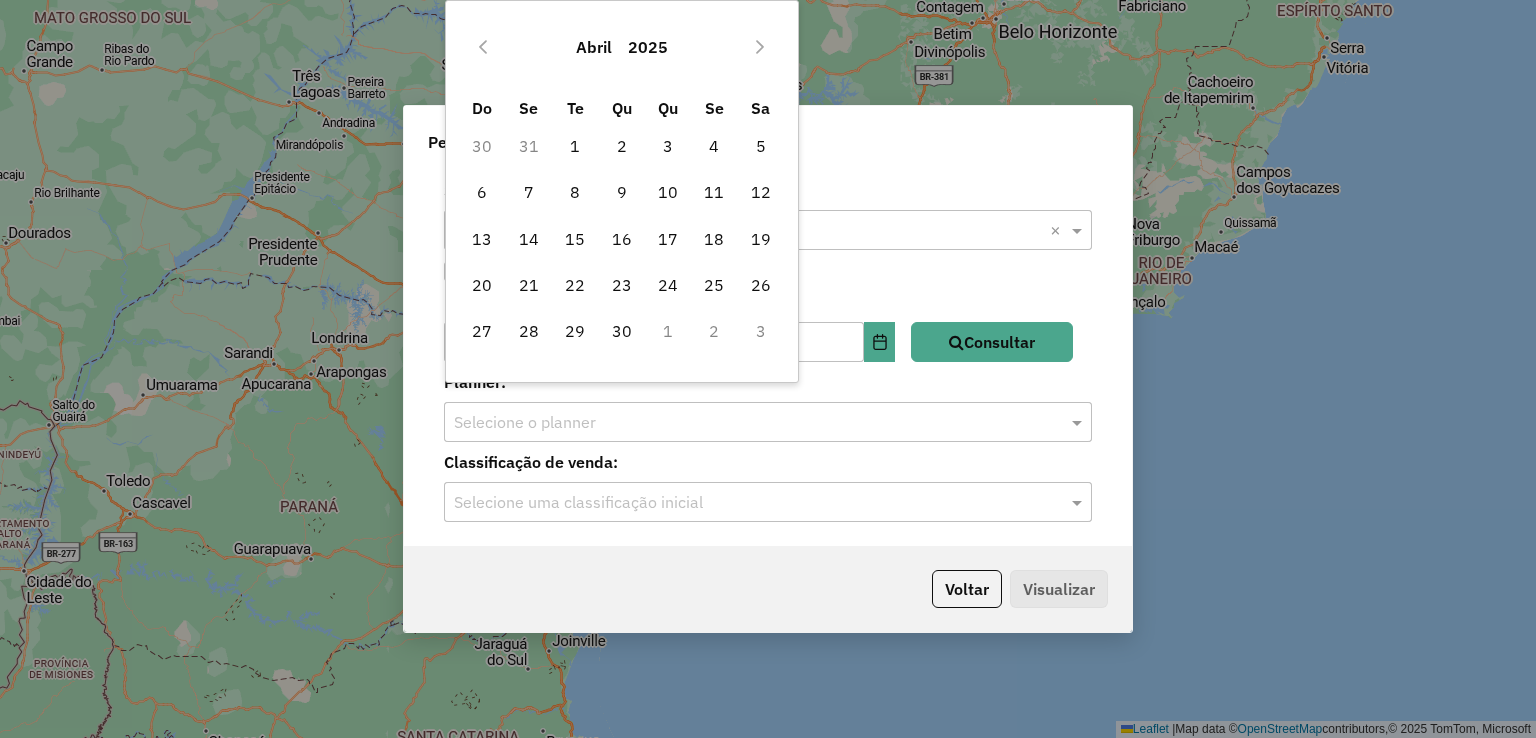 click 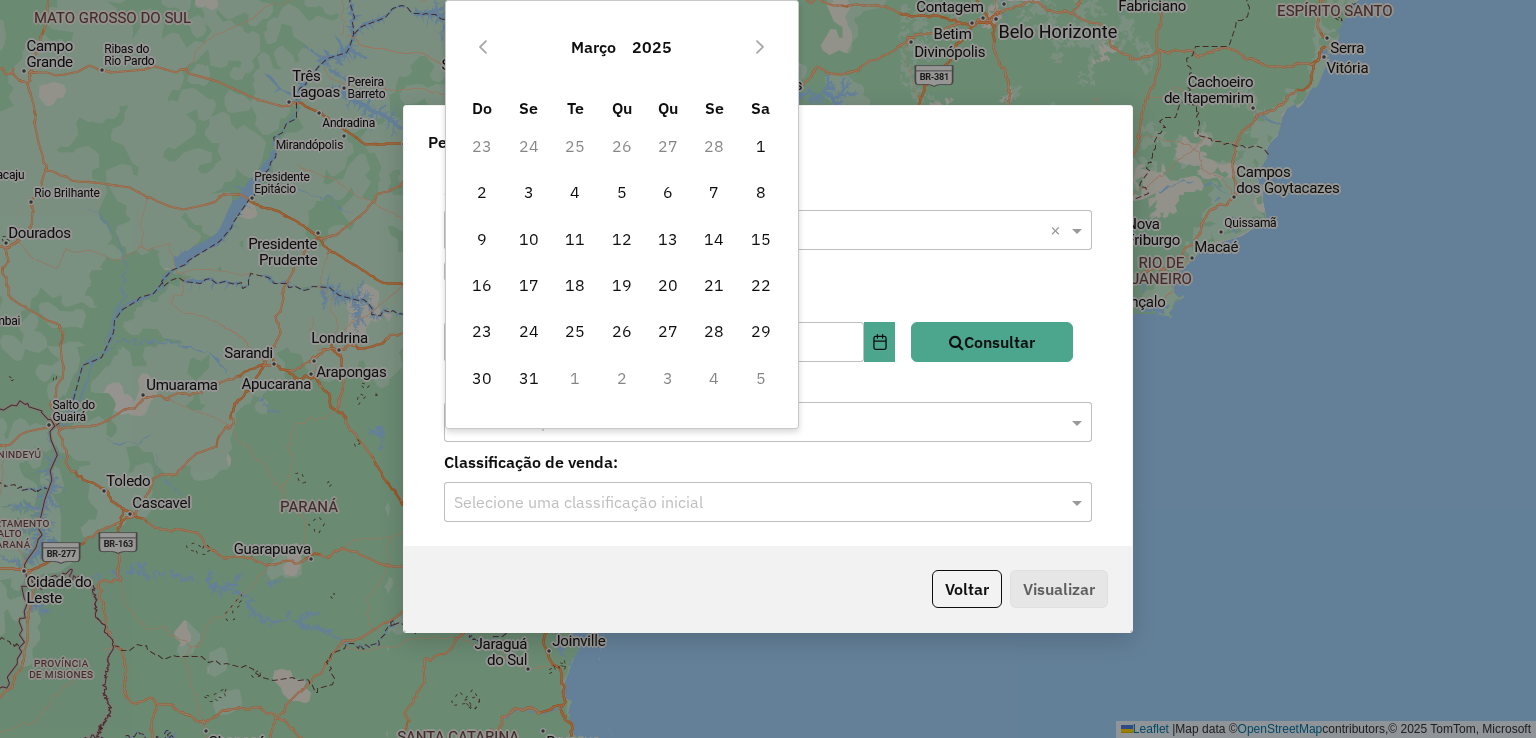 click on "25" at bounding box center [575, 146] 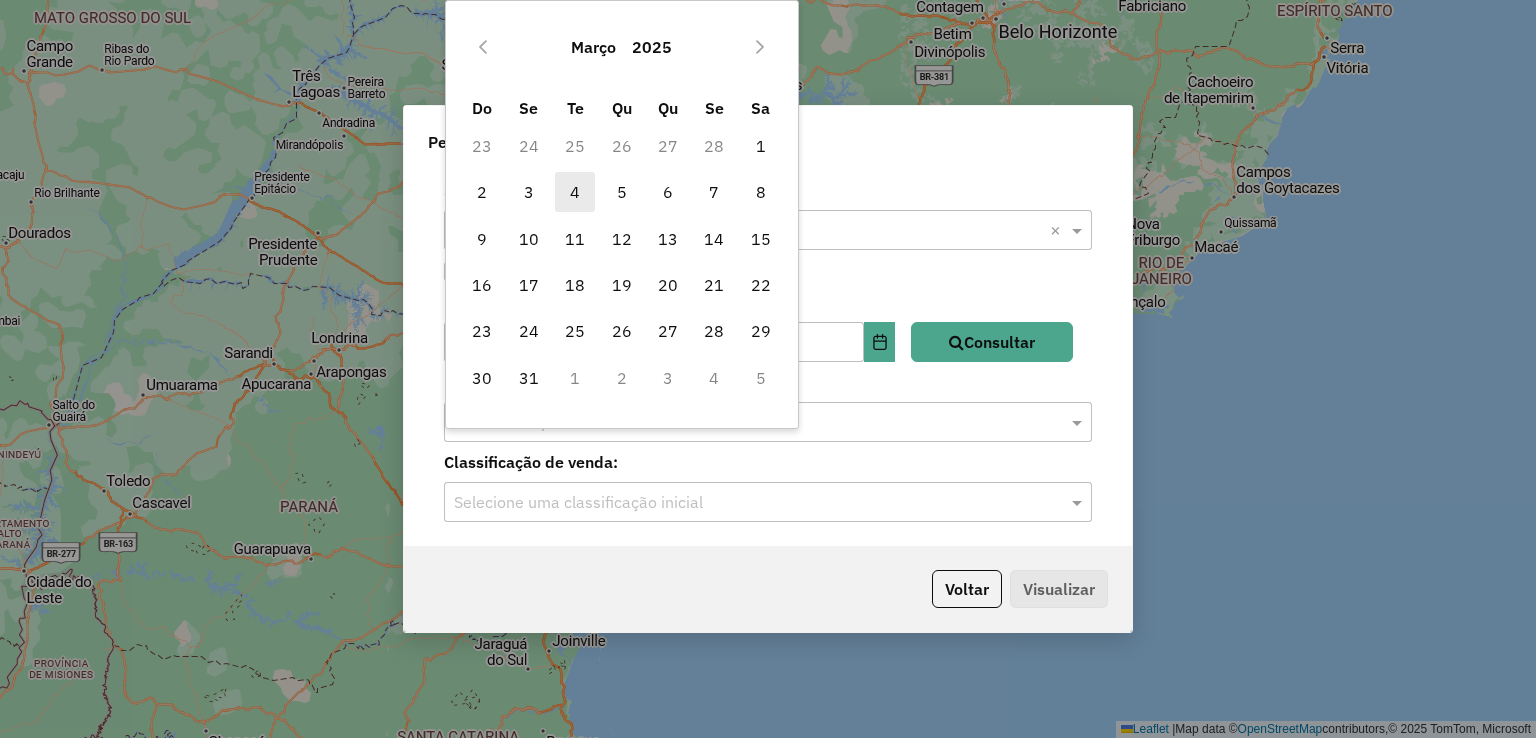 click on "4" at bounding box center [575, 192] 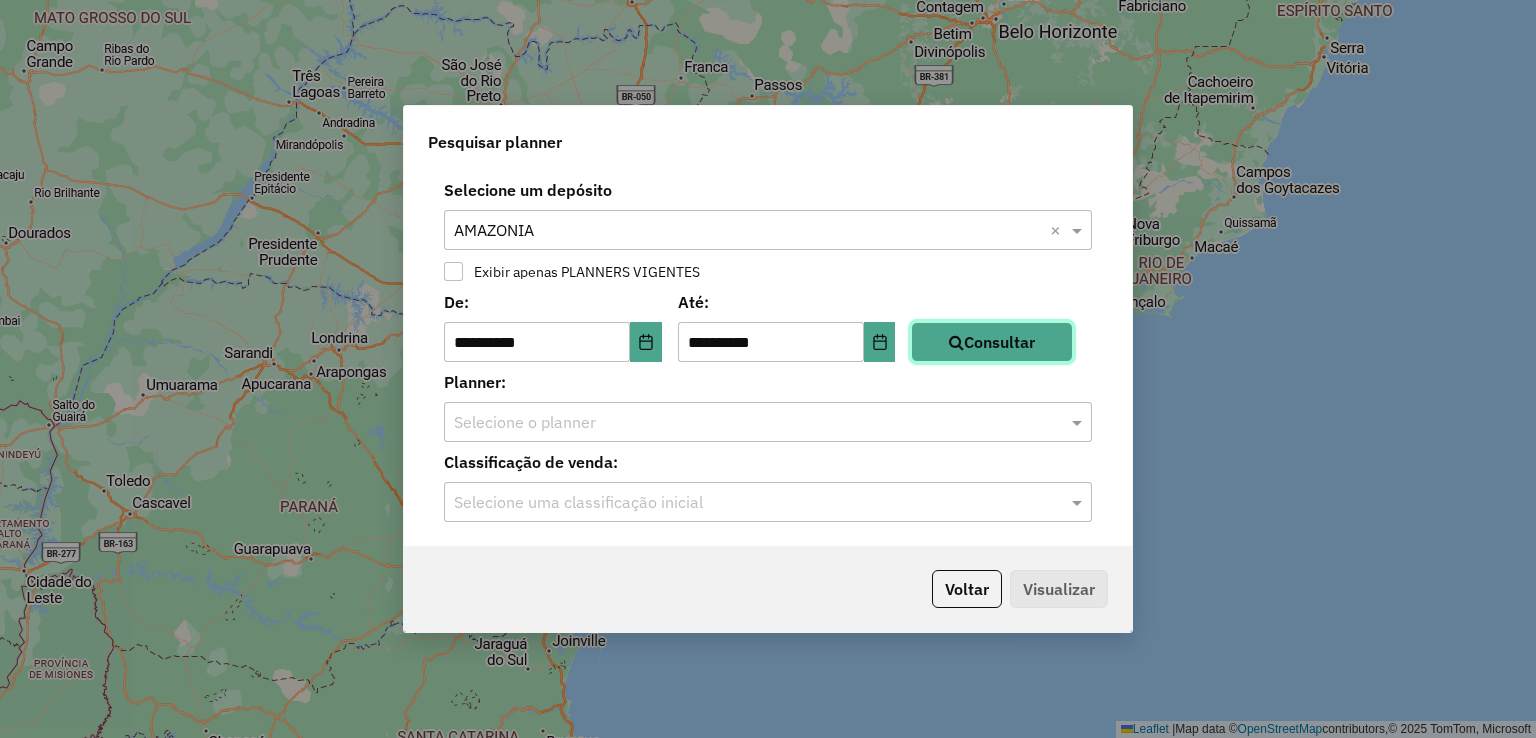 click on "Consultar" 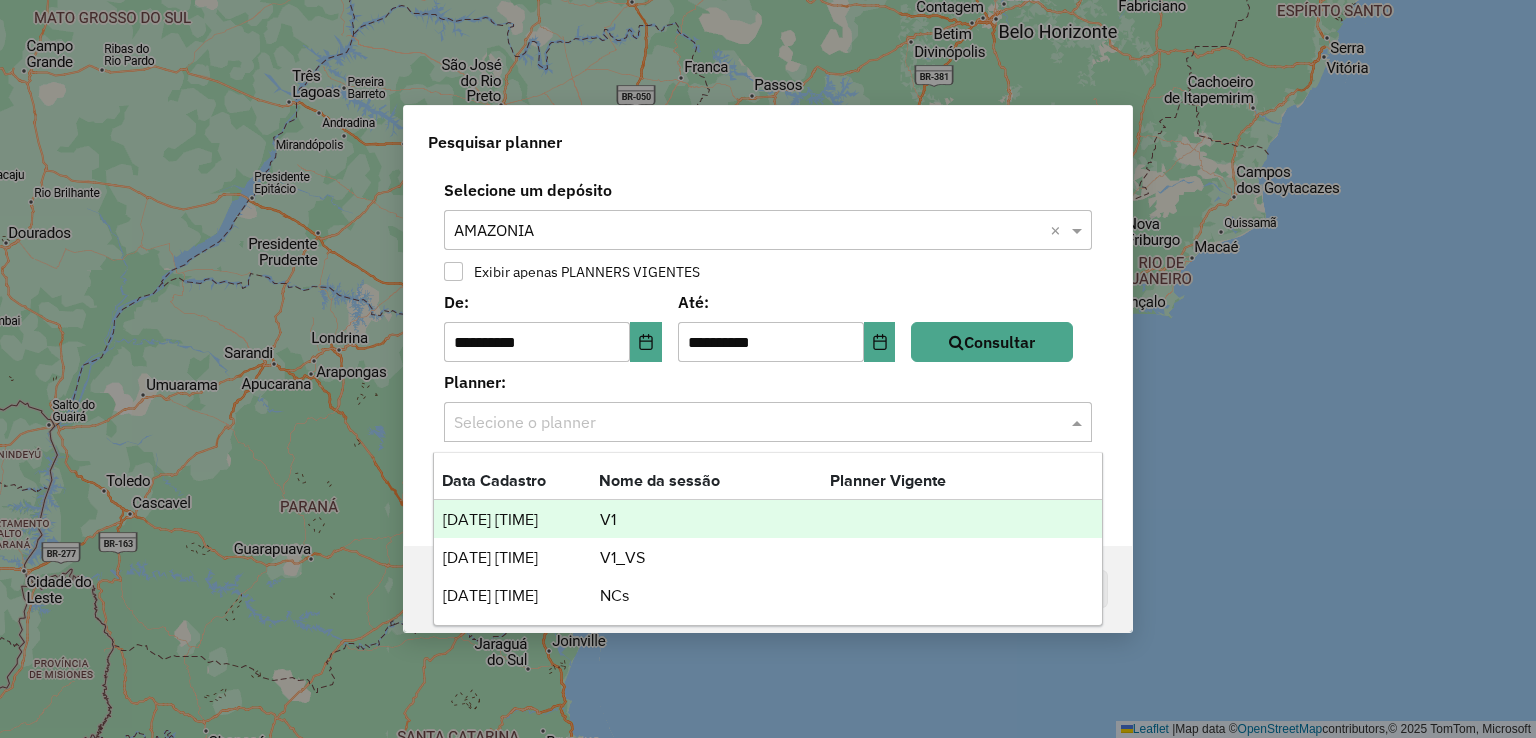 click 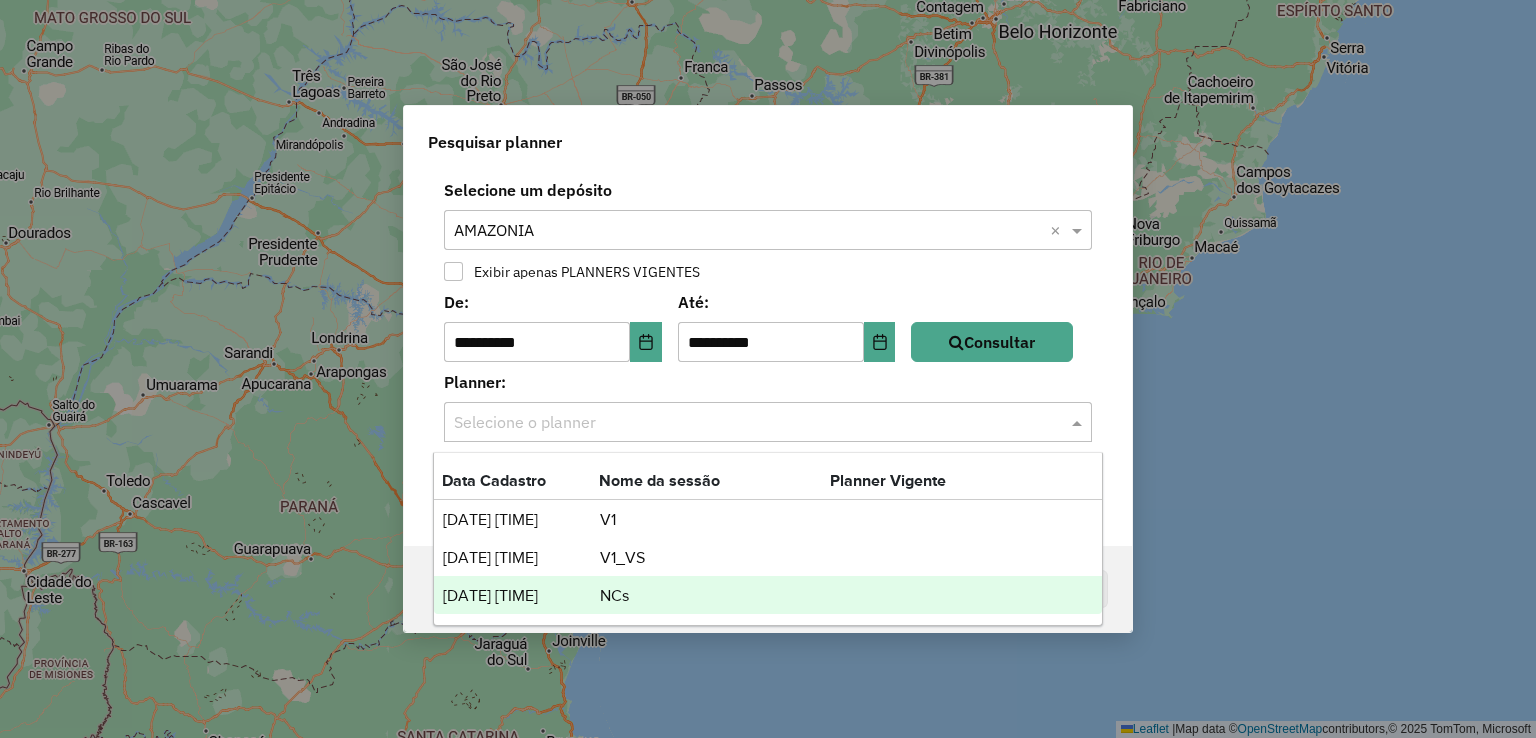 click on "NCs" at bounding box center (714, 596) 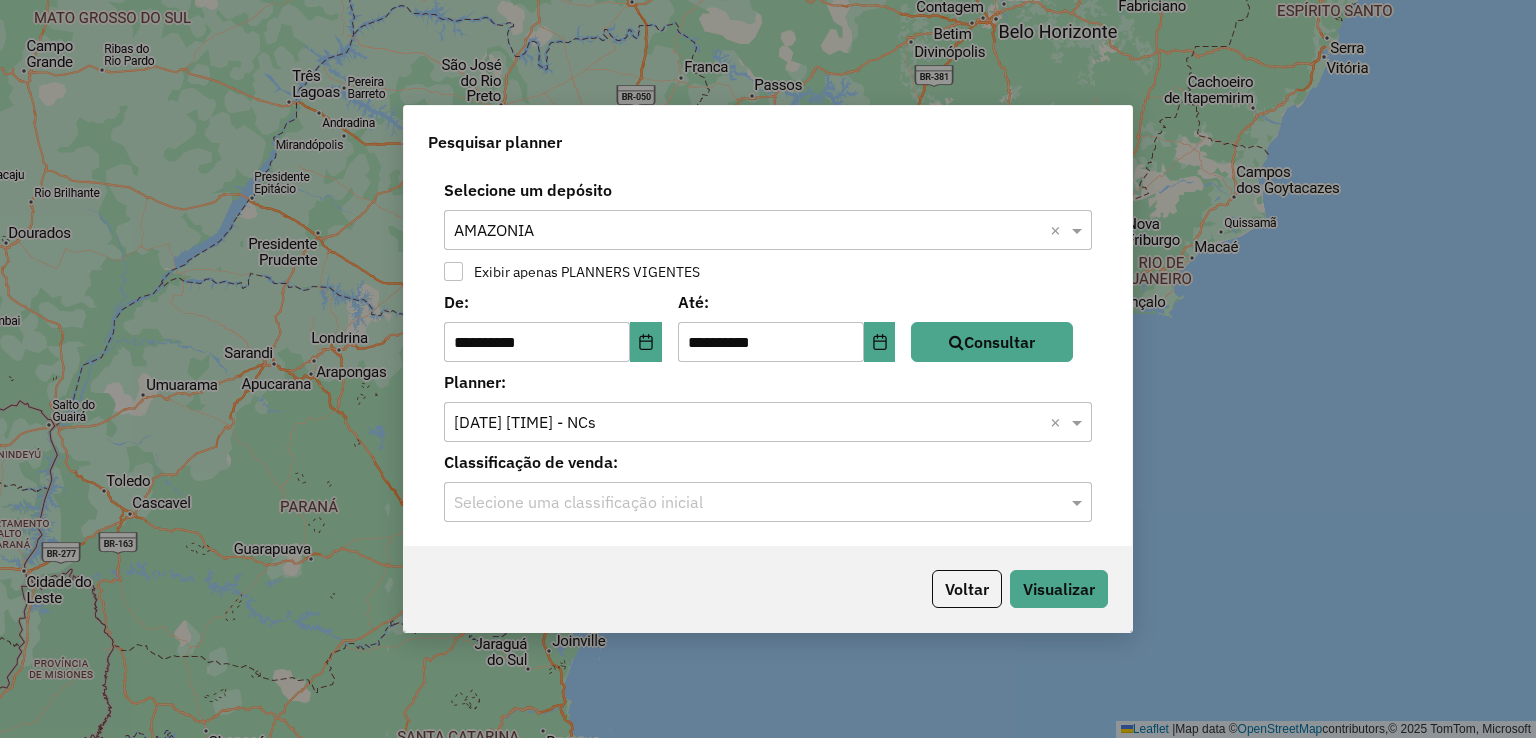 click 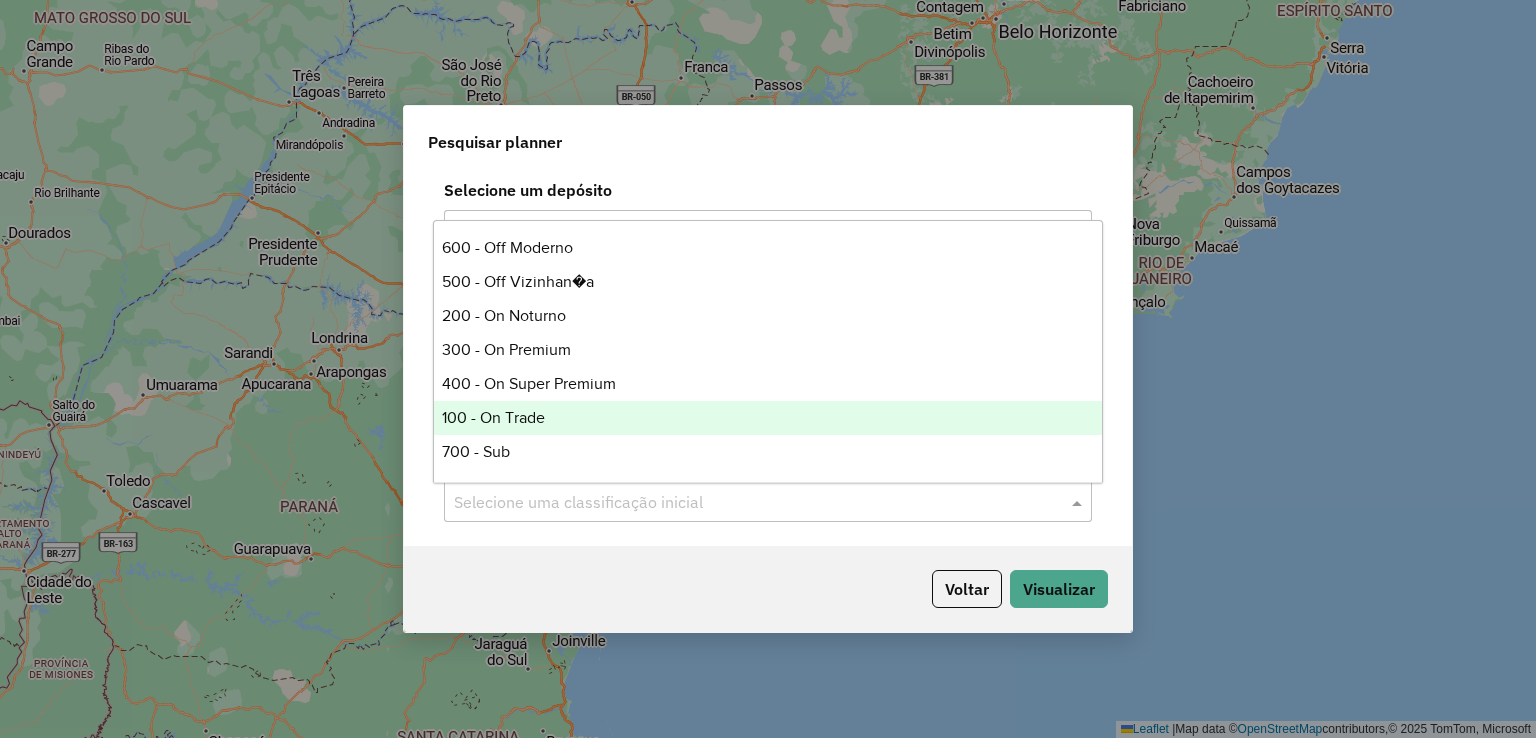 click on "100 - On Trade" at bounding box center (768, 418) 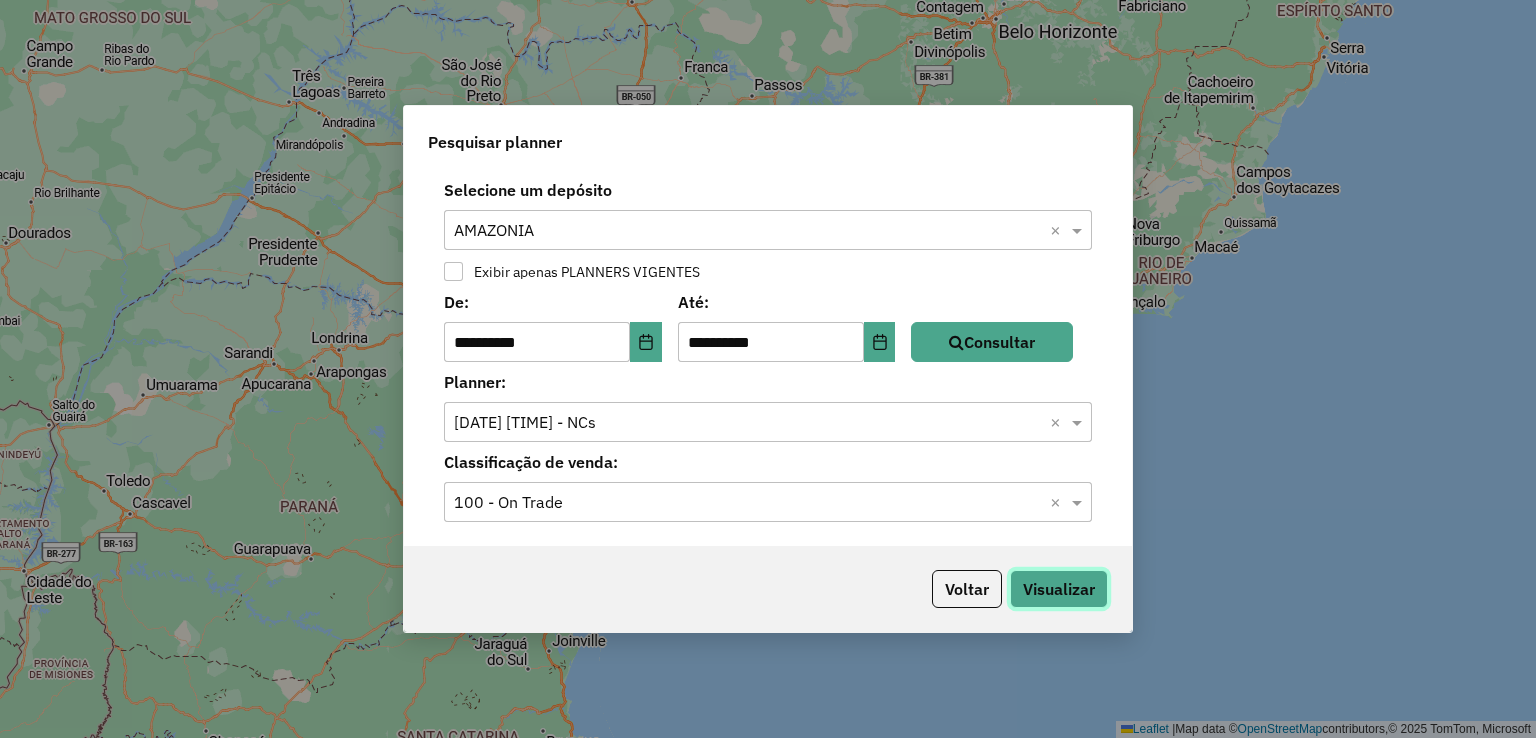 click on "Visualizar" 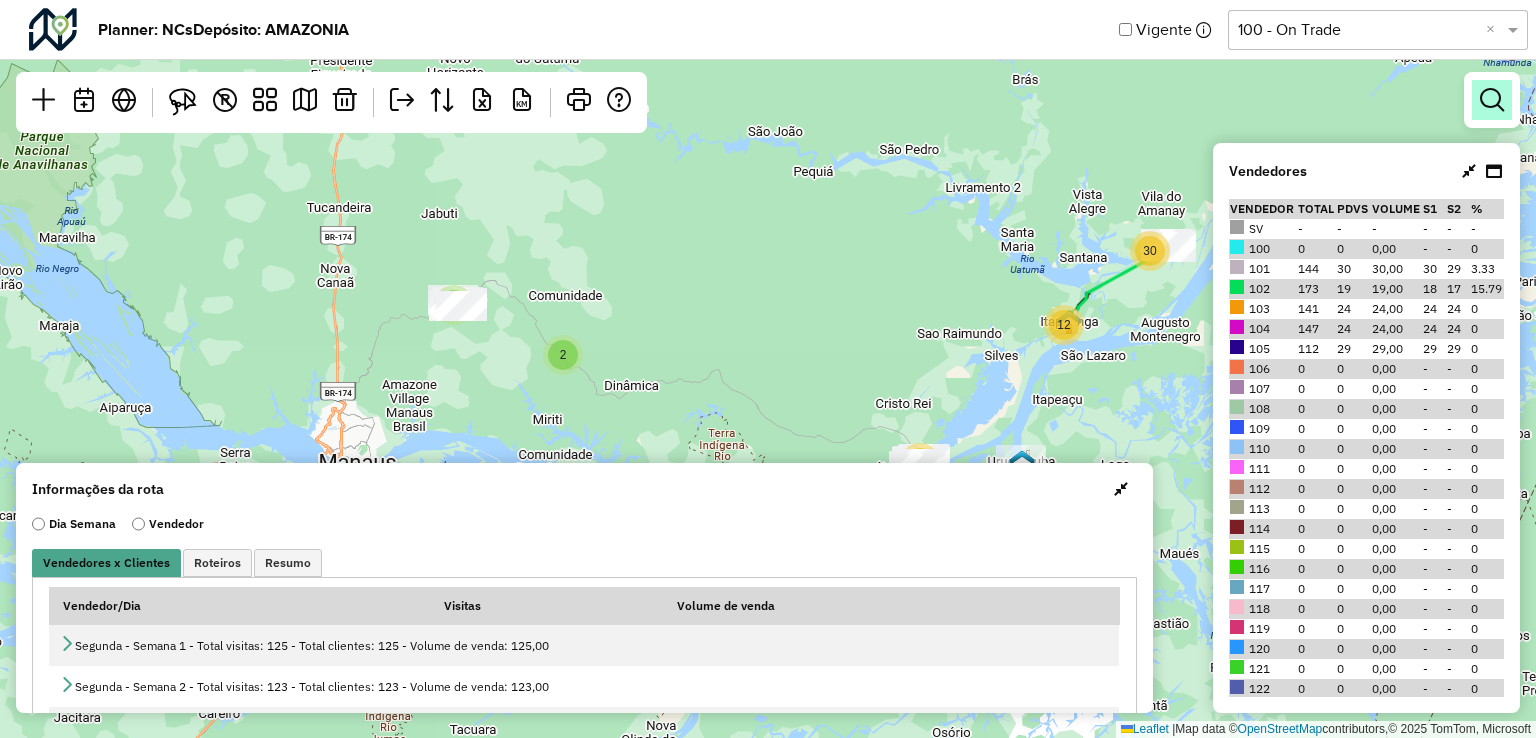 click at bounding box center (1492, 100) 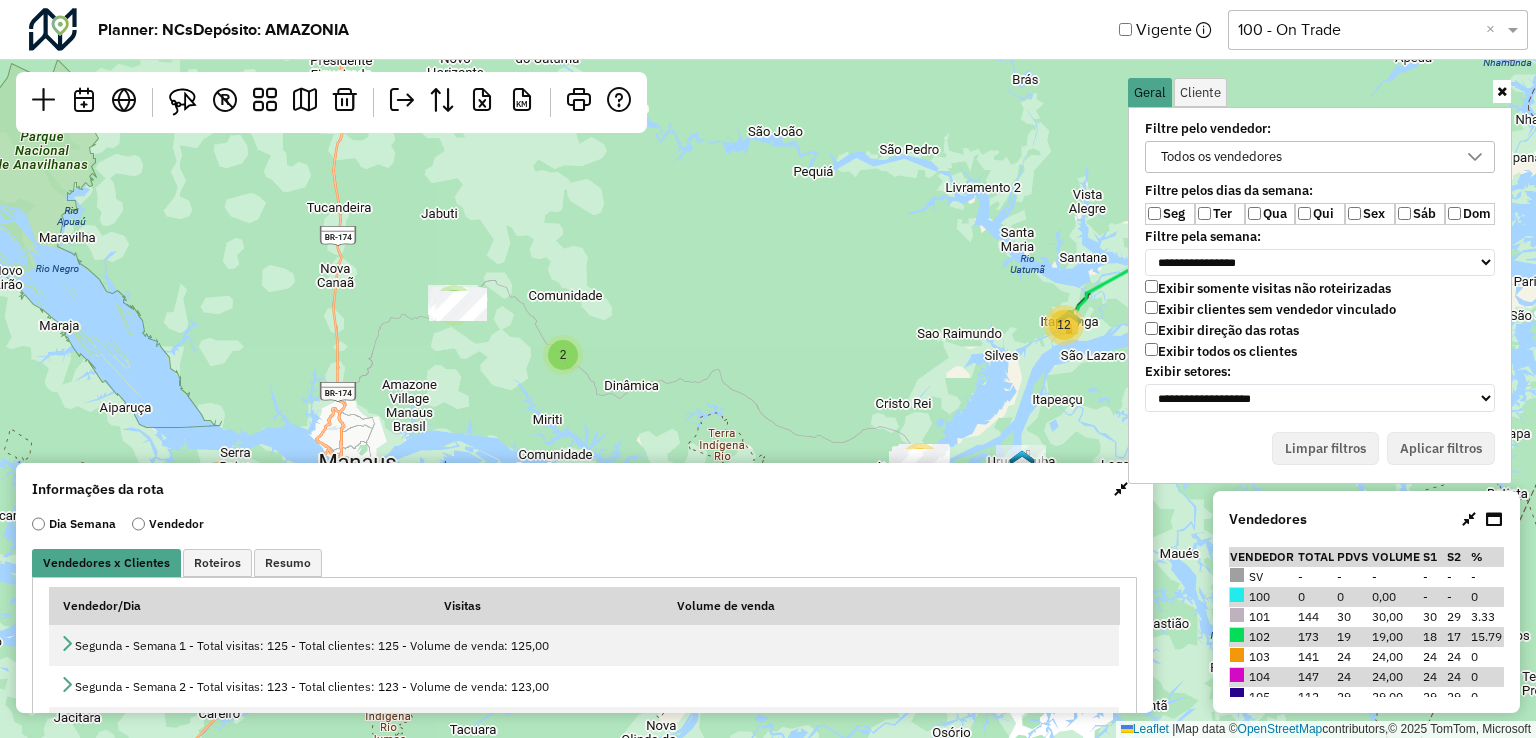 click on "Todos os vendedores" at bounding box center (1221, 157) 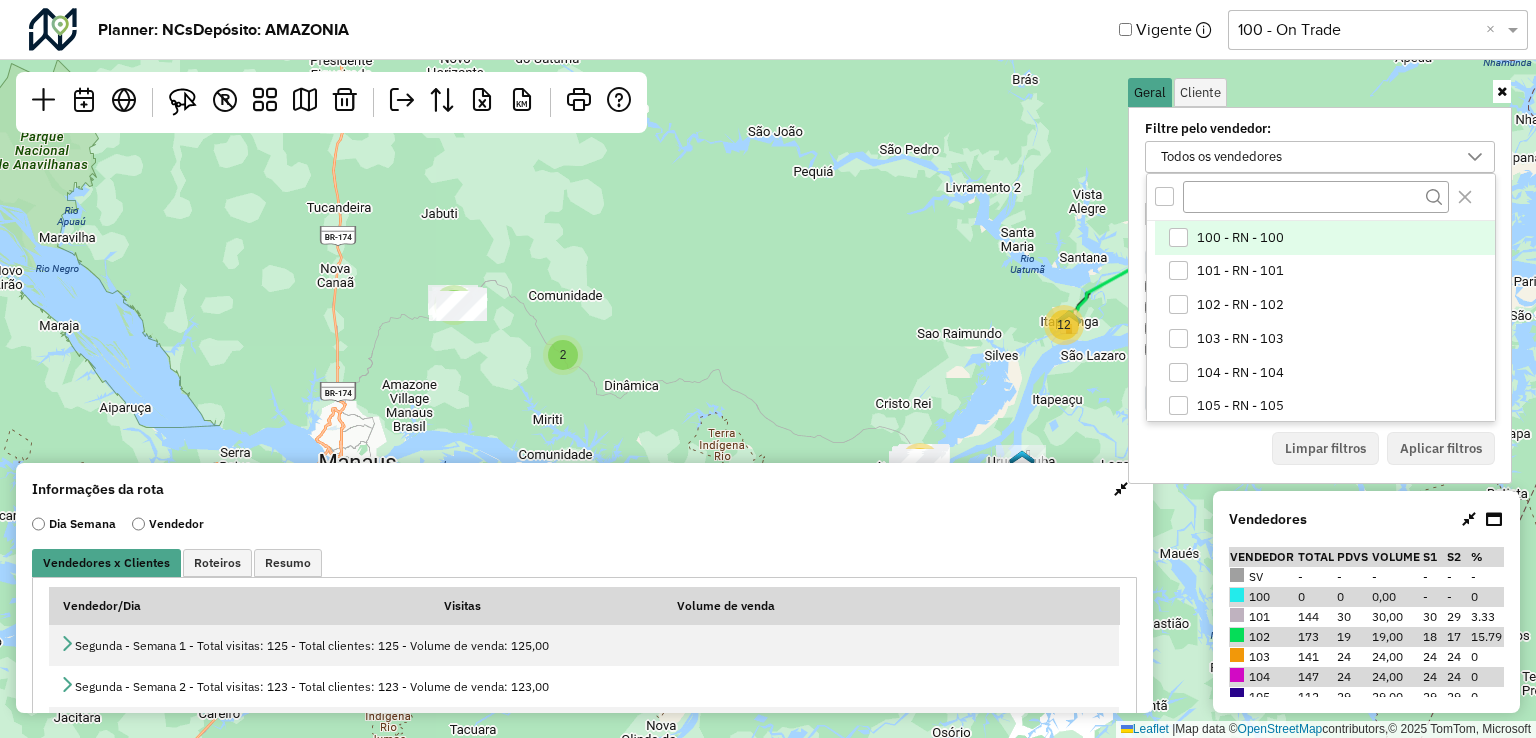scroll, scrollTop: 10, scrollLeft: 73, axis: both 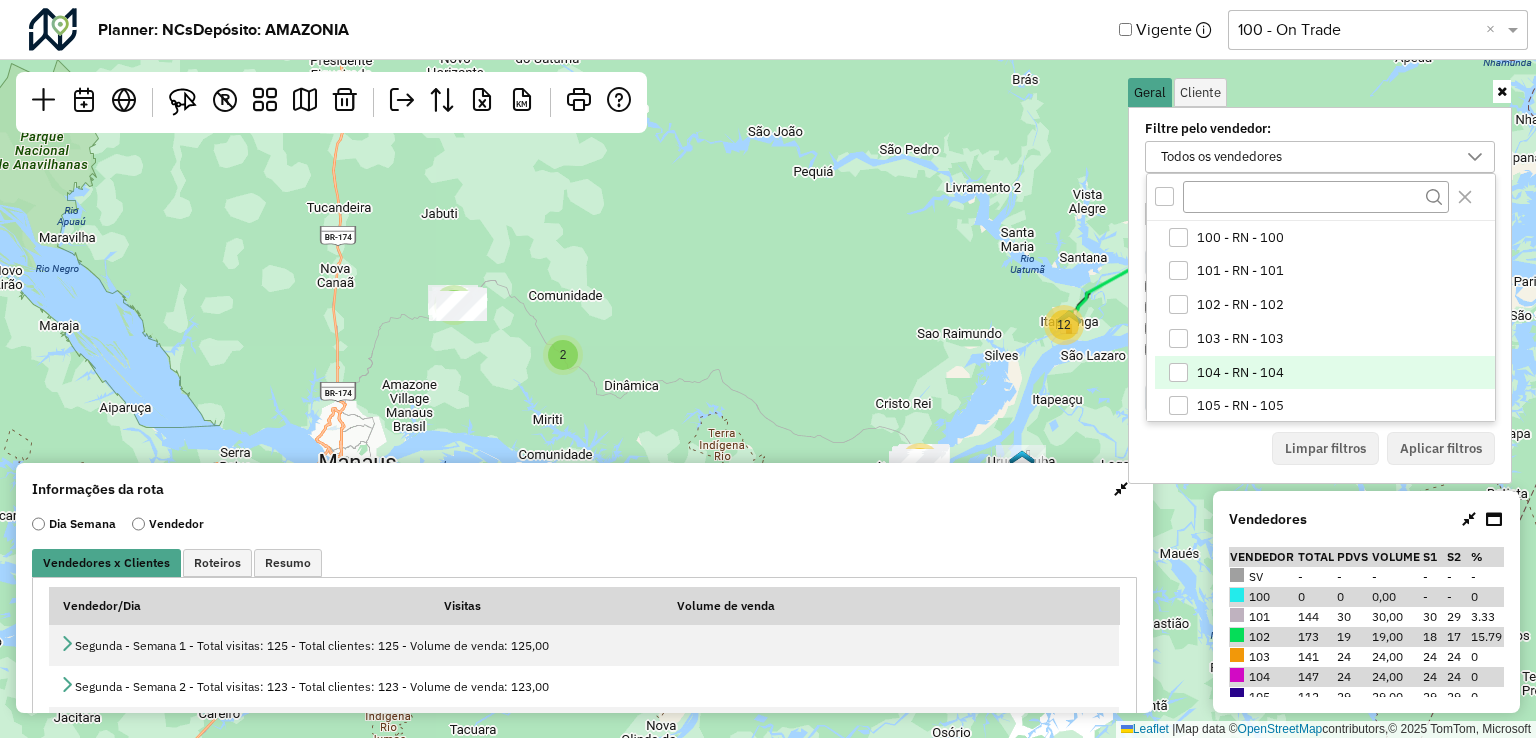 click at bounding box center [1178, 372] 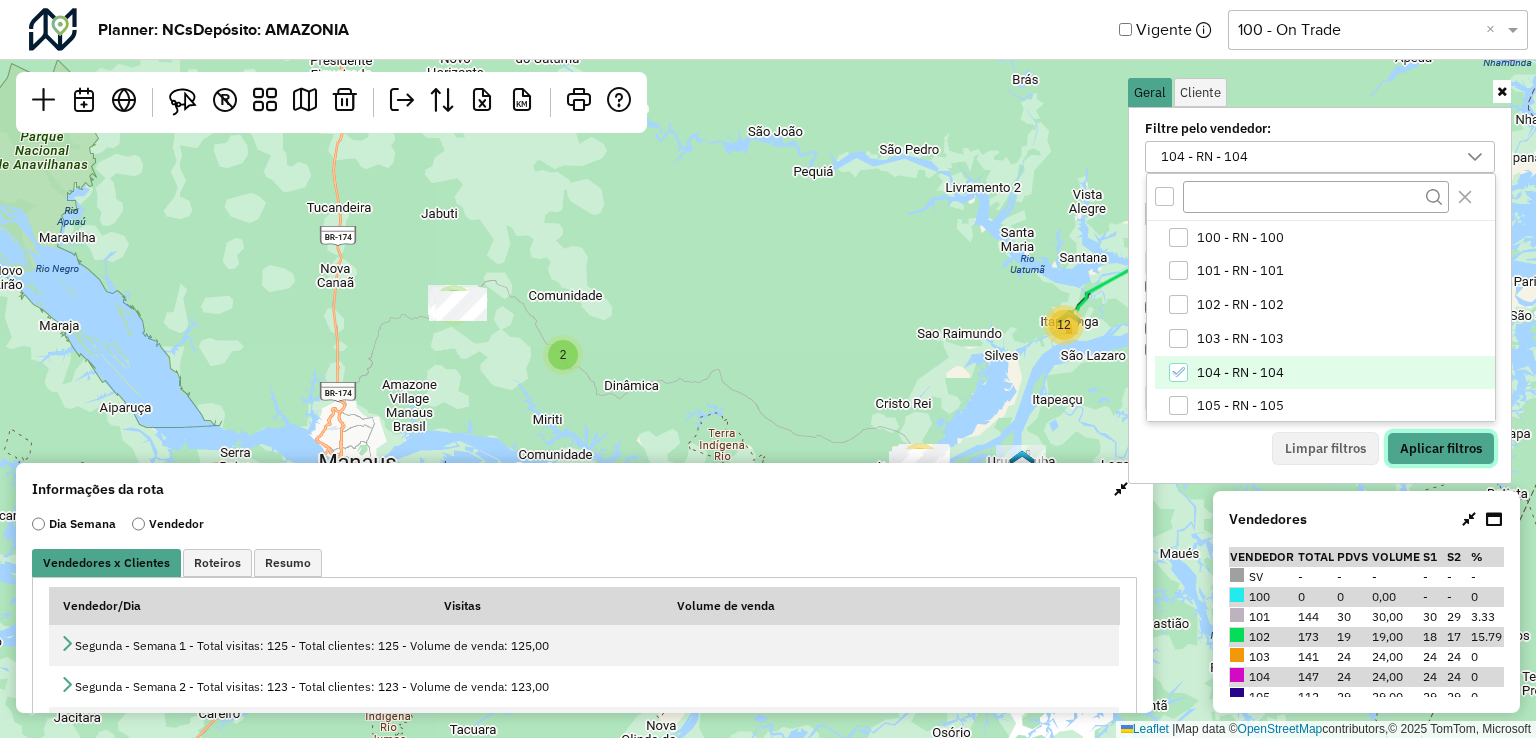 click on "Aplicar filtros" at bounding box center (1441, 449) 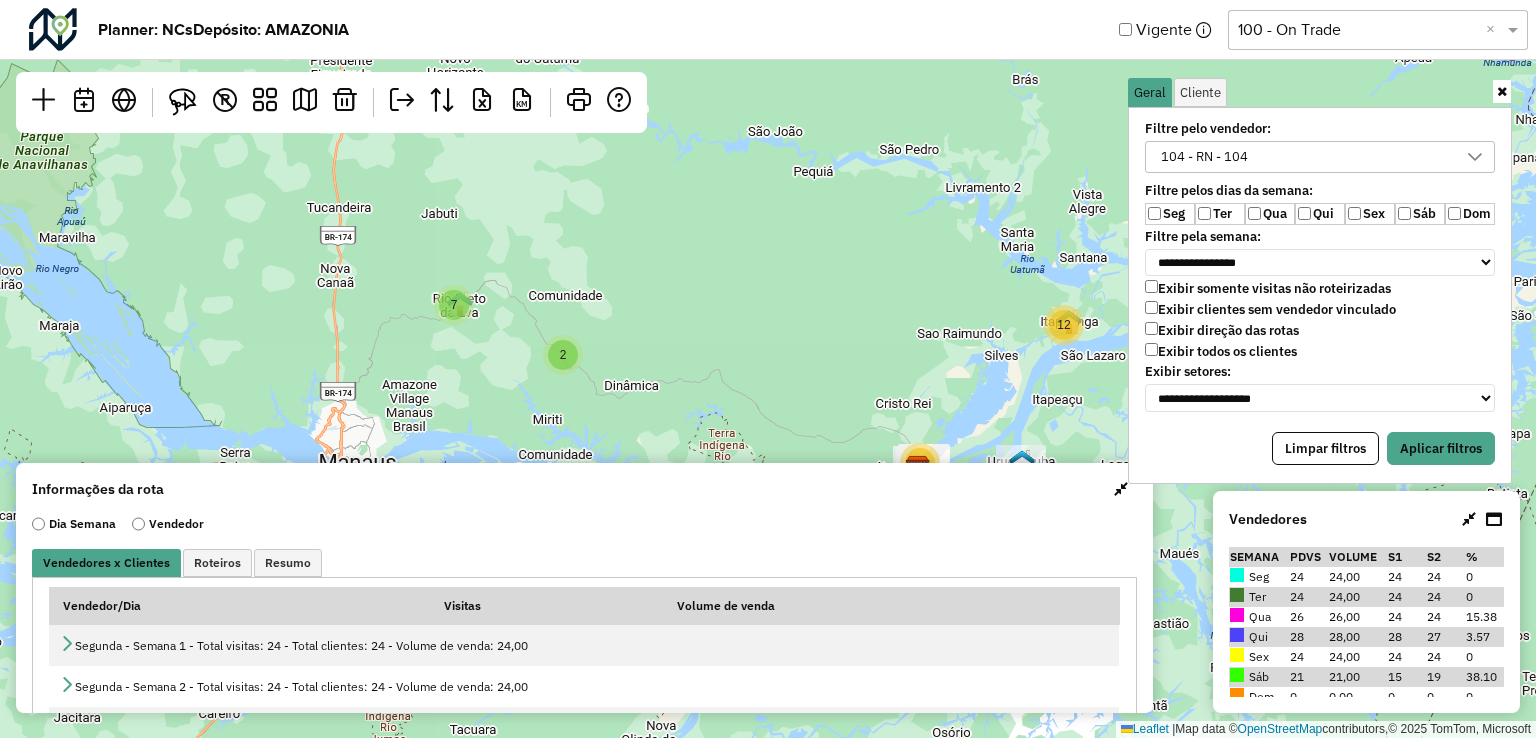 click on "Qua" at bounding box center (1270, 214) 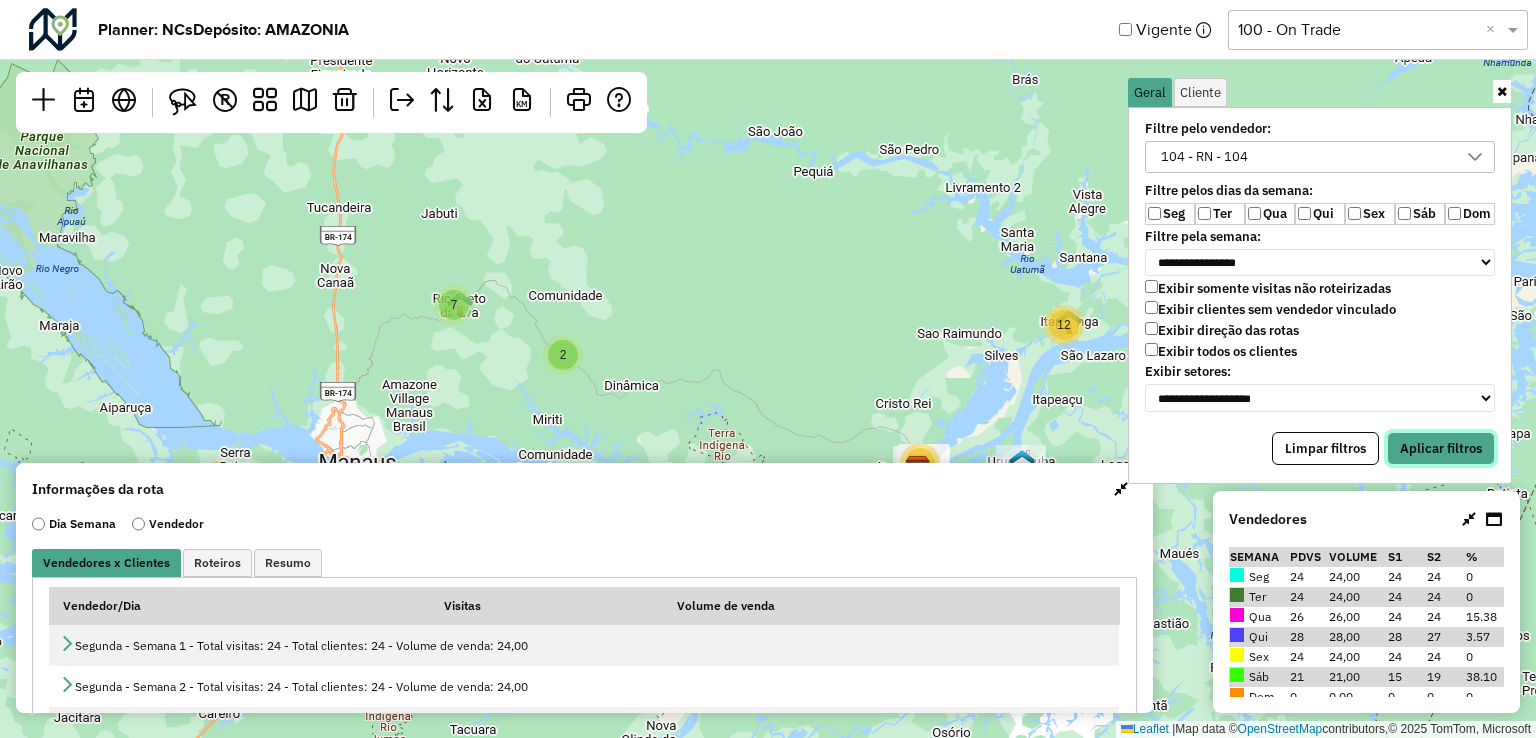 click on "Aplicar filtros" at bounding box center [1441, 449] 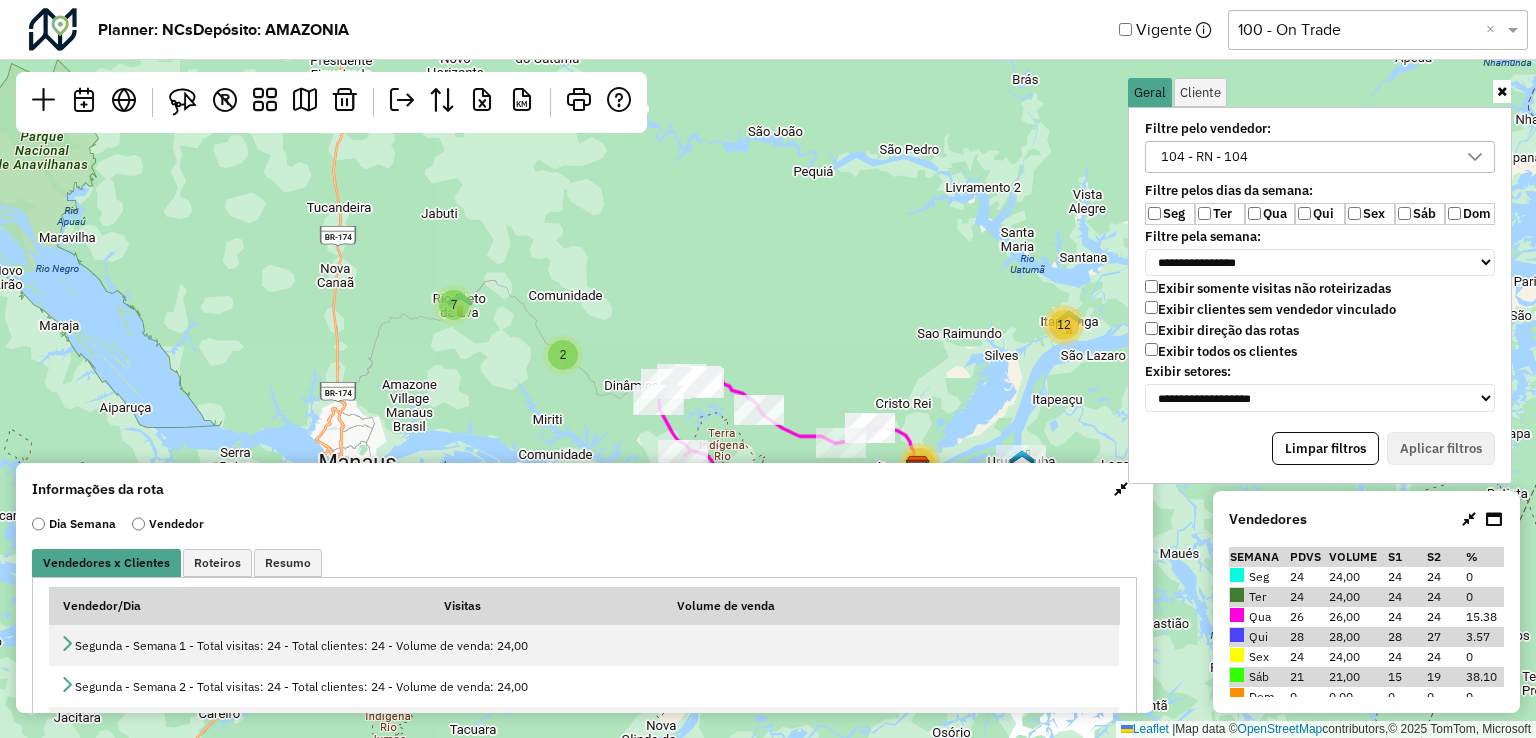 click at bounding box center (1121, 489) 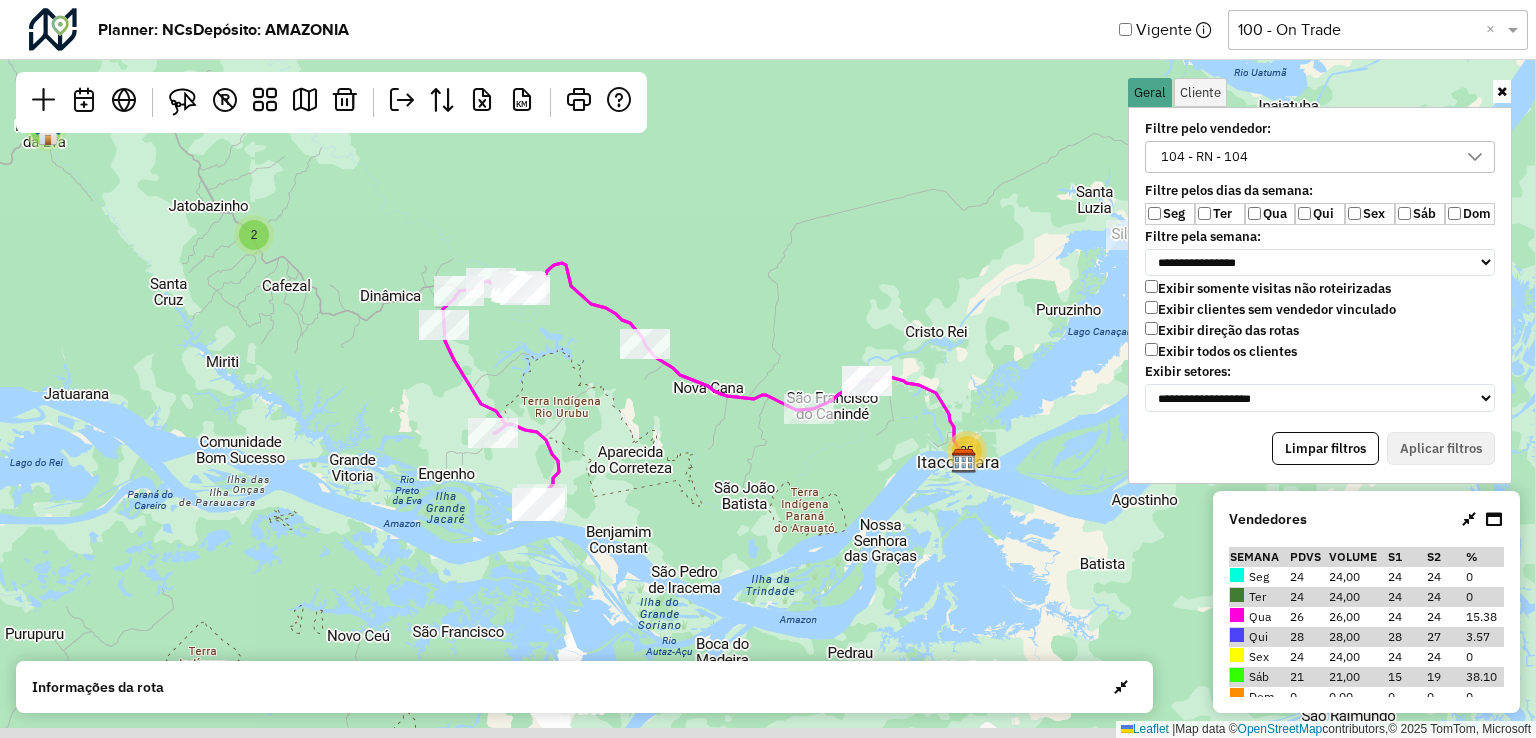 drag, startPoint x: 895, startPoint y: 538, endPoint x: 789, endPoint y: 461, distance: 131.01526 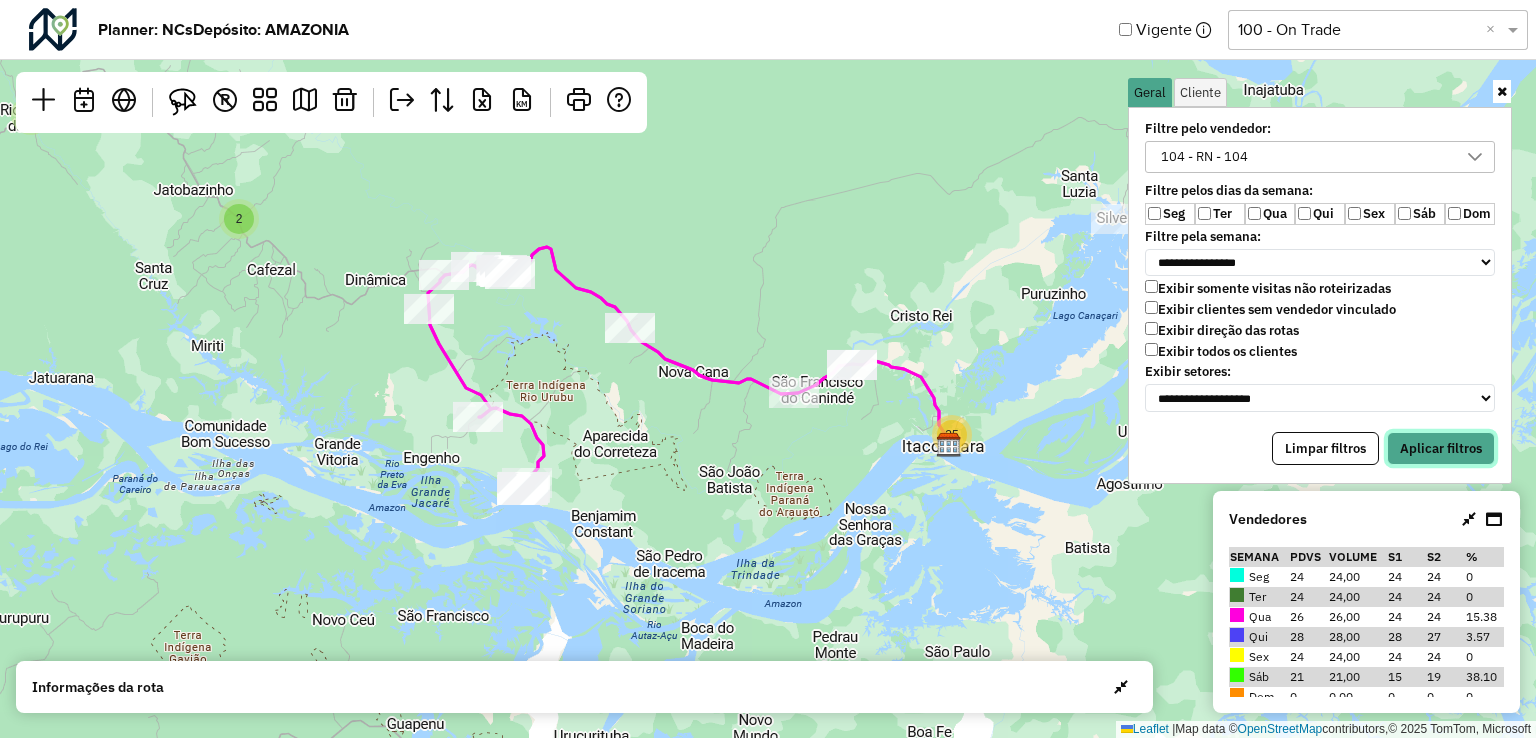 click on "Aplicar filtros" at bounding box center [1441, 449] 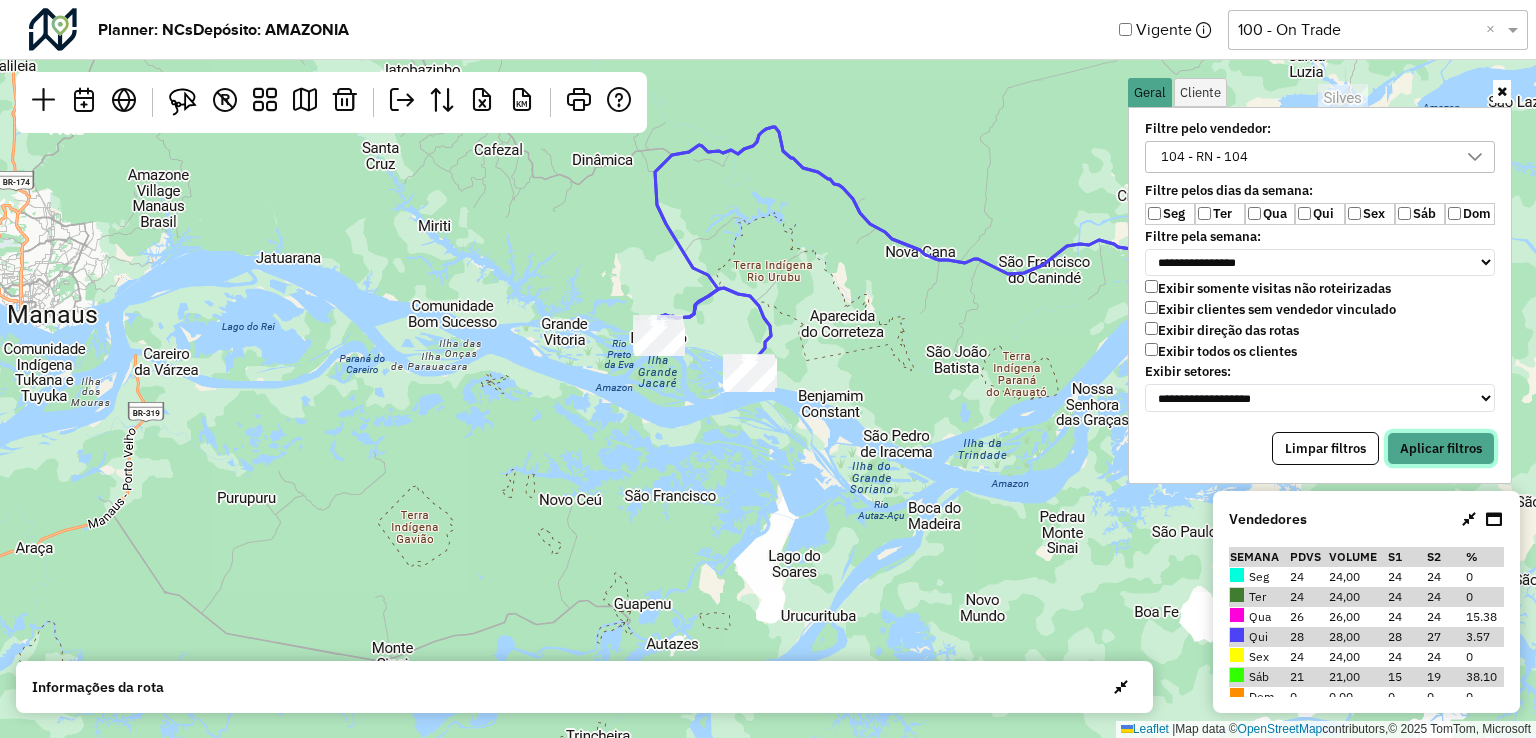click on "Aplicar filtros" at bounding box center (1441, 449) 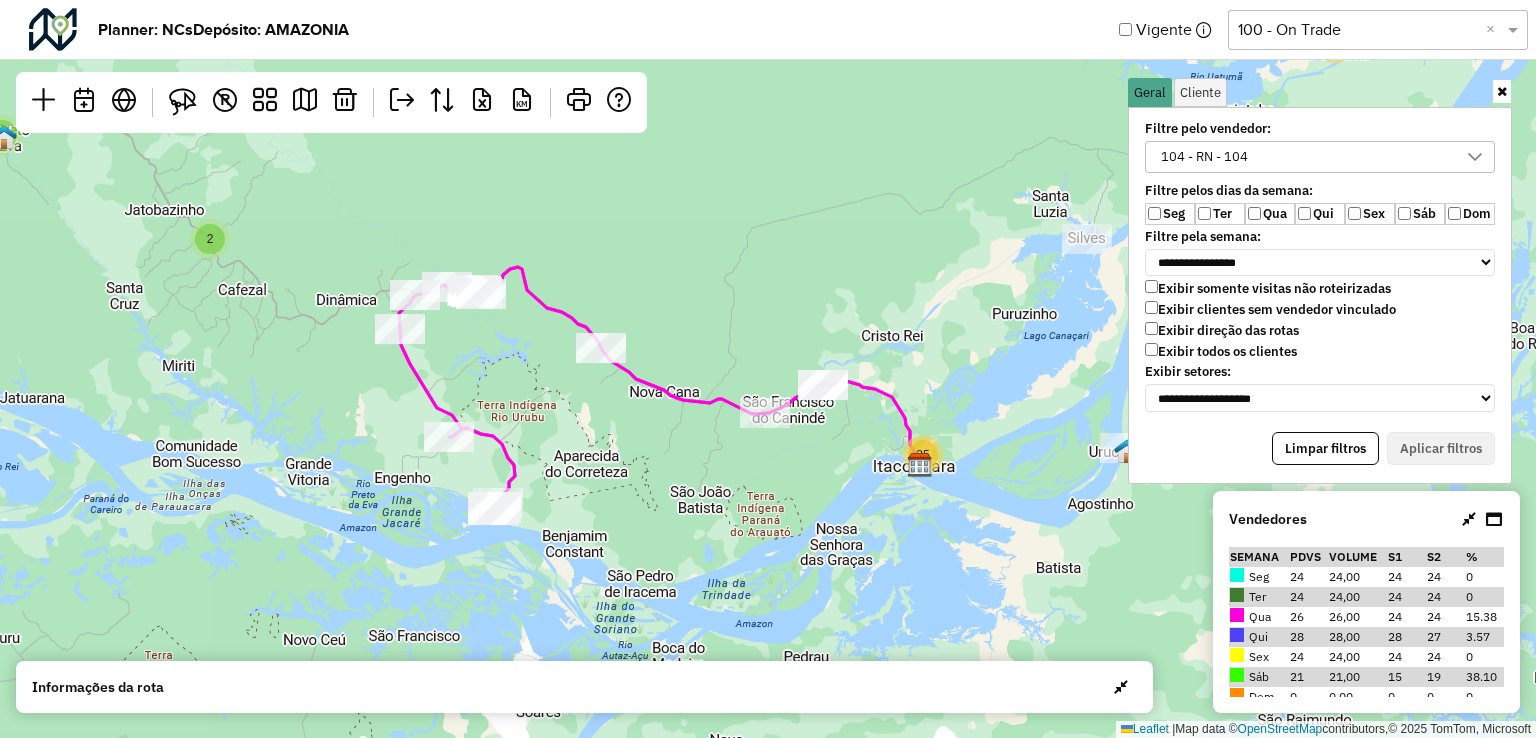 drag, startPoint x: 1012, startPoint y: 409, endPoint x: 756, endPoint y: 549, distance: 291.78073 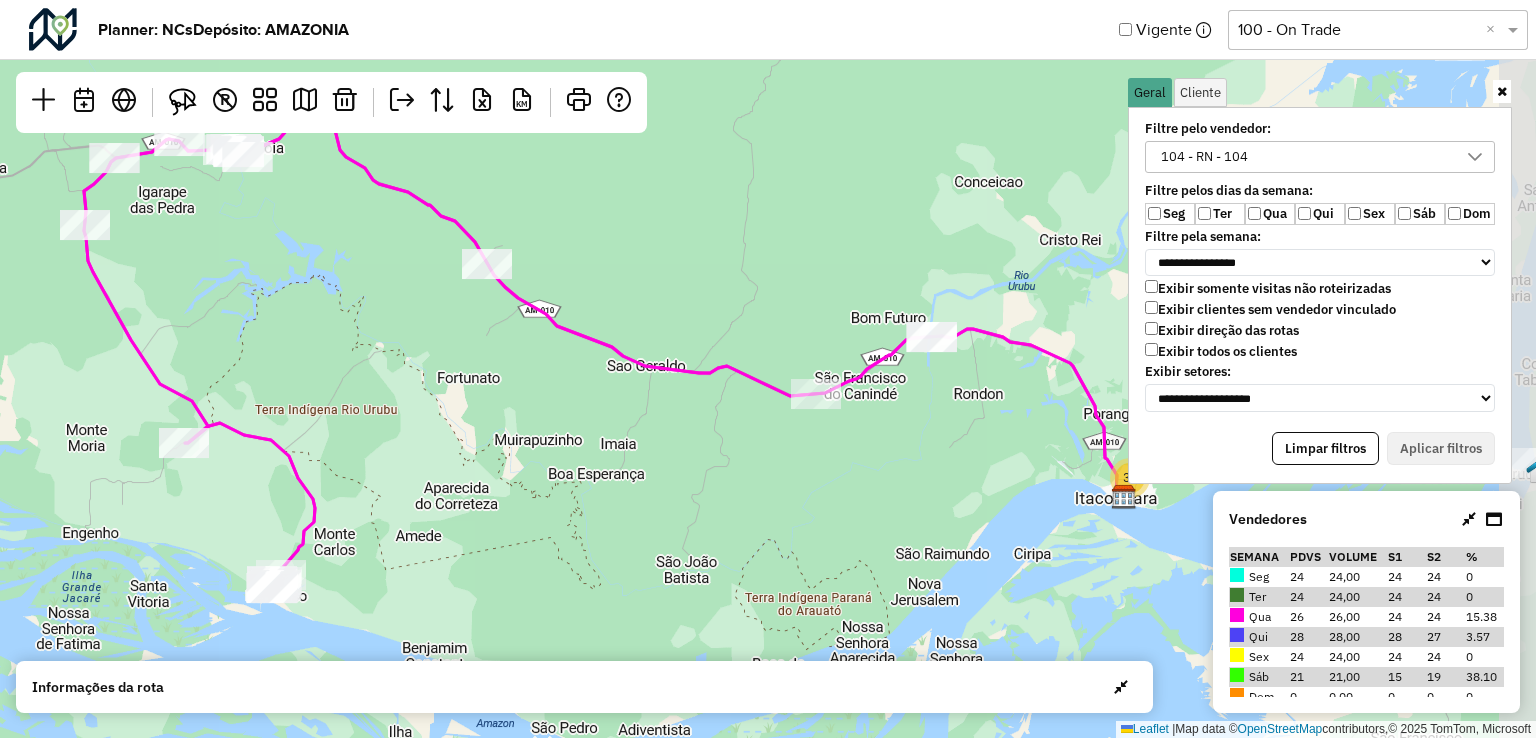drag, startPoint x: 743, startPoint y: 449, endPoint x: 644, endPoint y: 485, distance: 105.3423 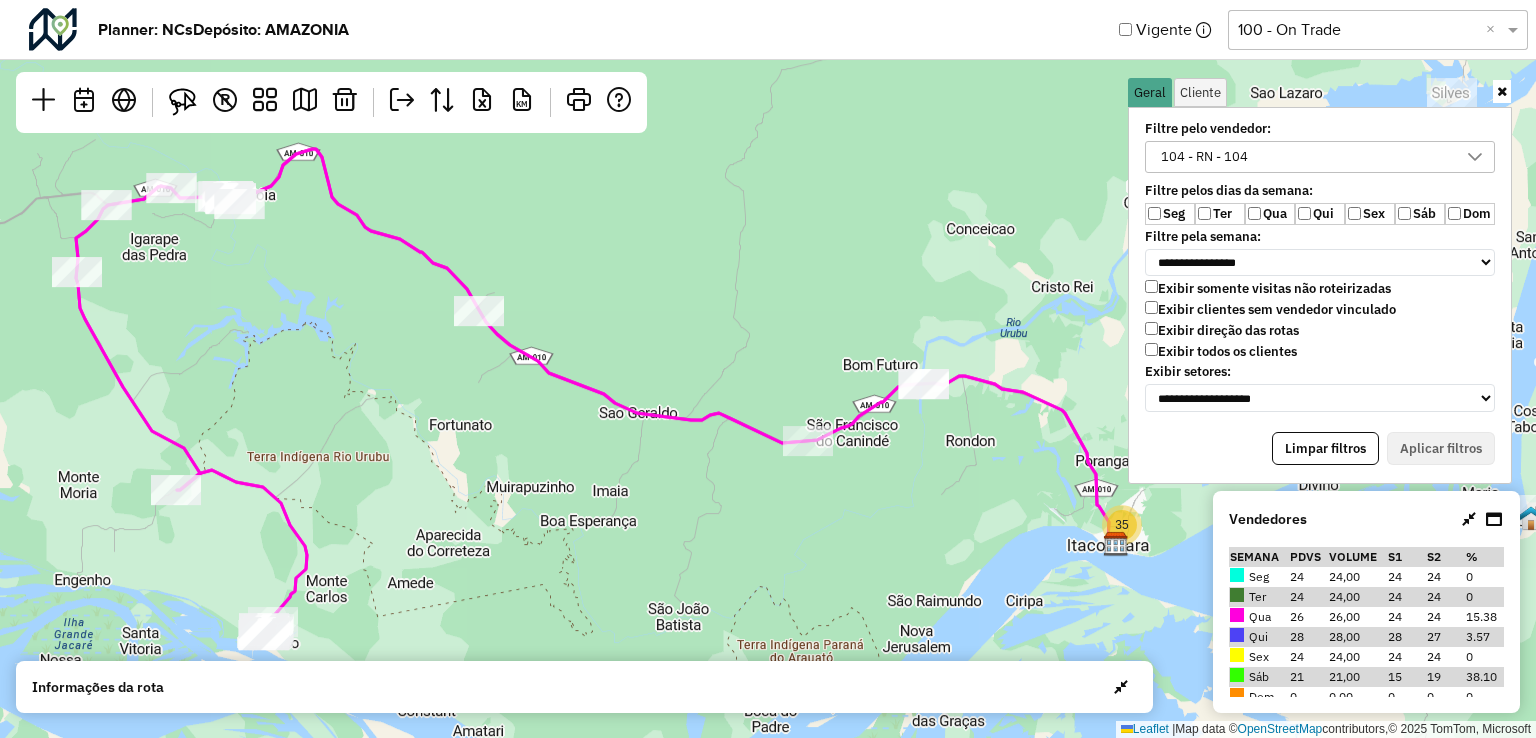 drag, startPoint x: 748, startPoint y: 254, endPoint x: 740, endPoint y: 301, distance: 47.67599 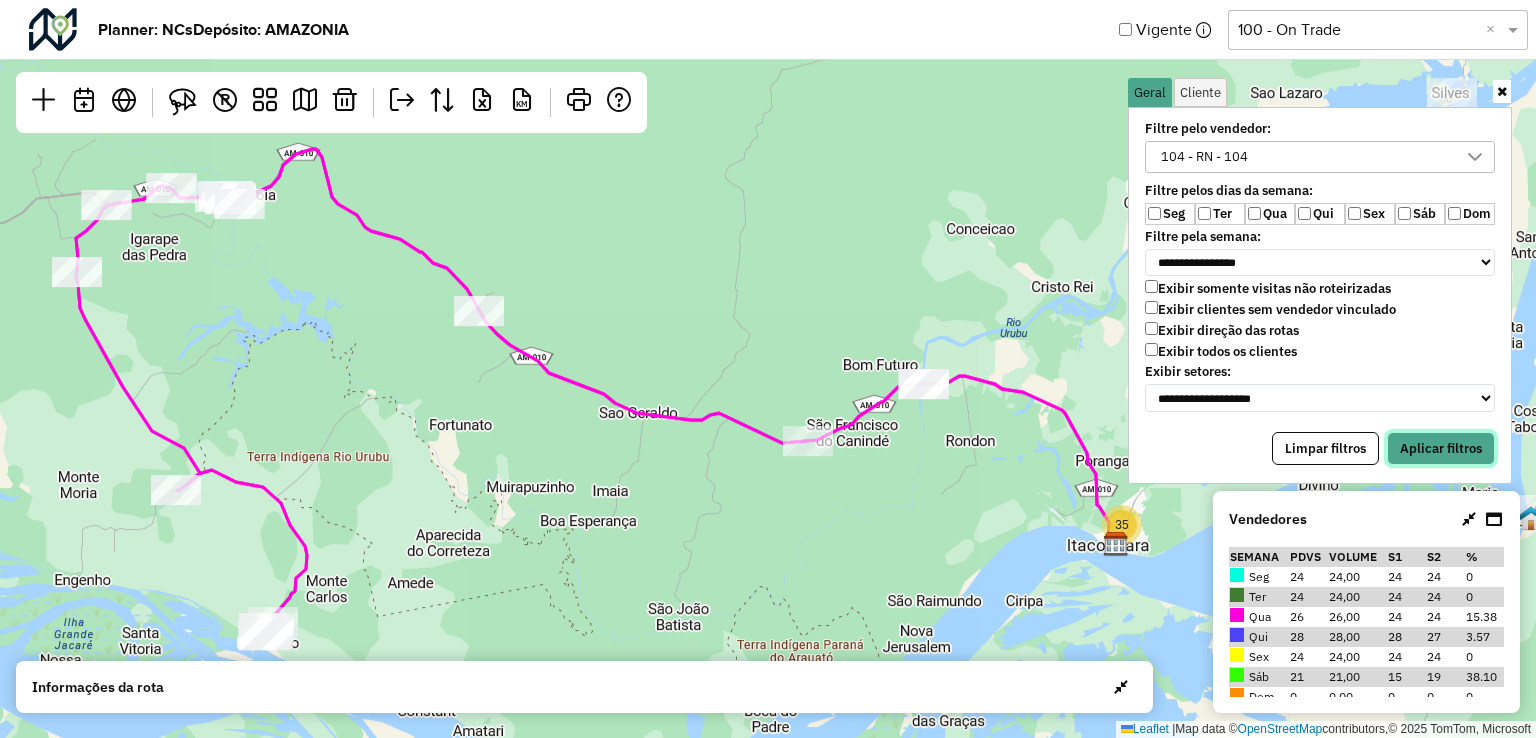 click on "Aplicar filtros" at bounding box center (1441, 449) 